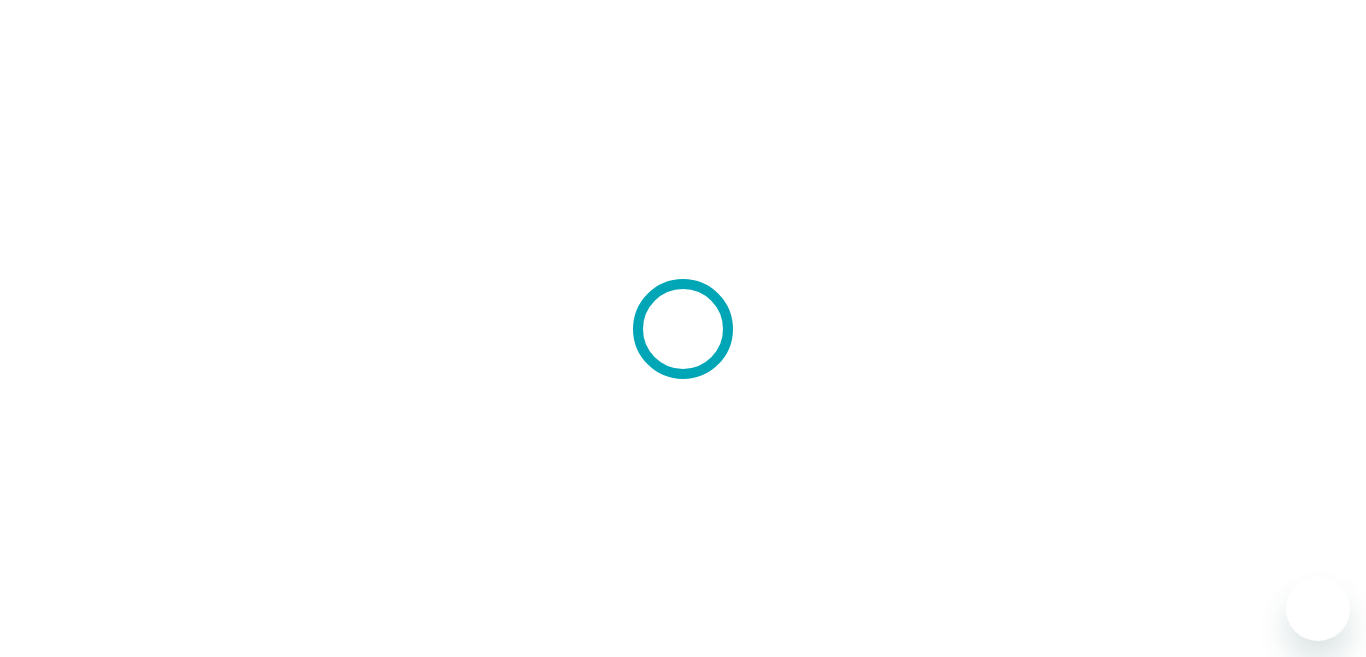 scroll, scrollTop: 0, scrollLeft: 0, axis: both 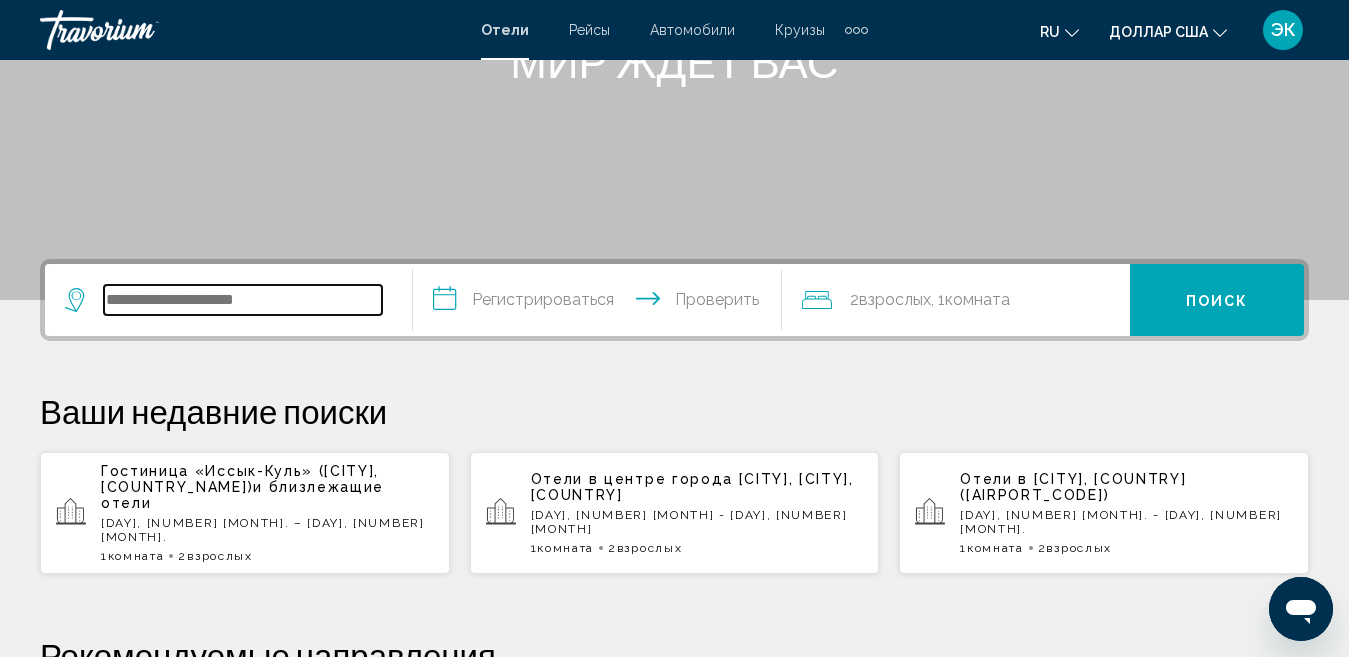 click at bounding box center [243, 300] 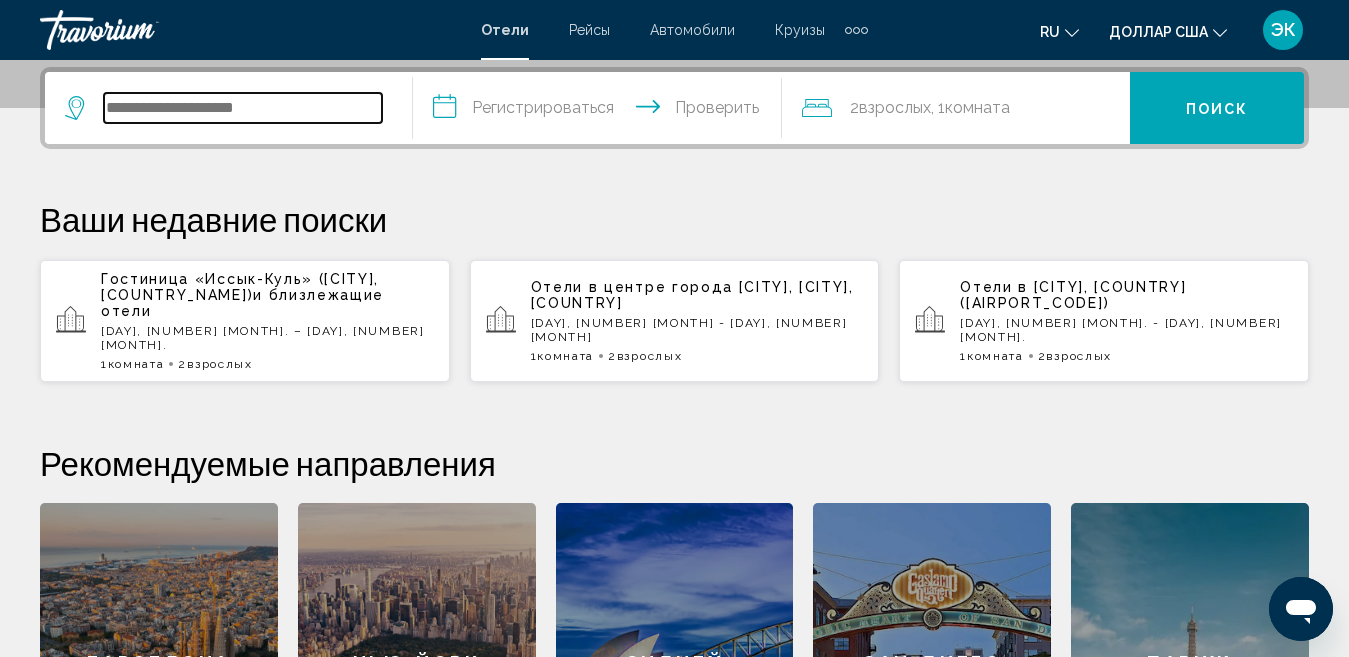 scroll, scrollTop: 494, scrollLeft: 0, axis: vertical 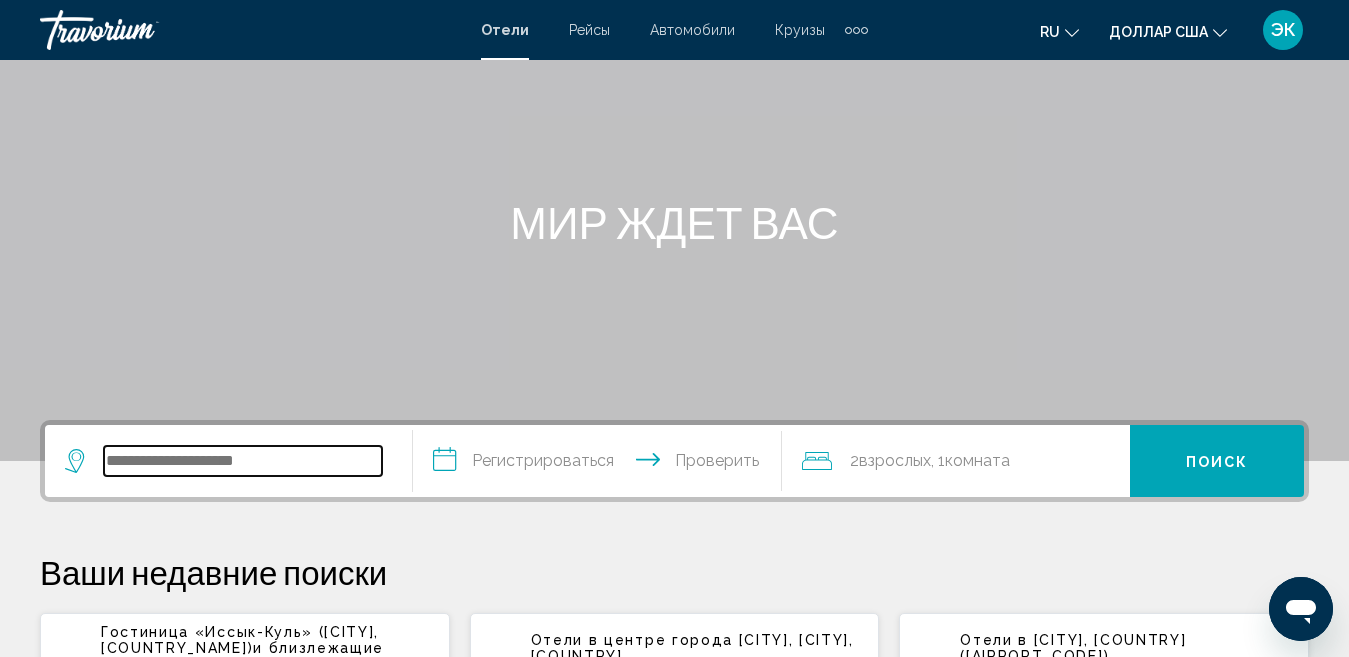 click at bounding box center [243, 461] 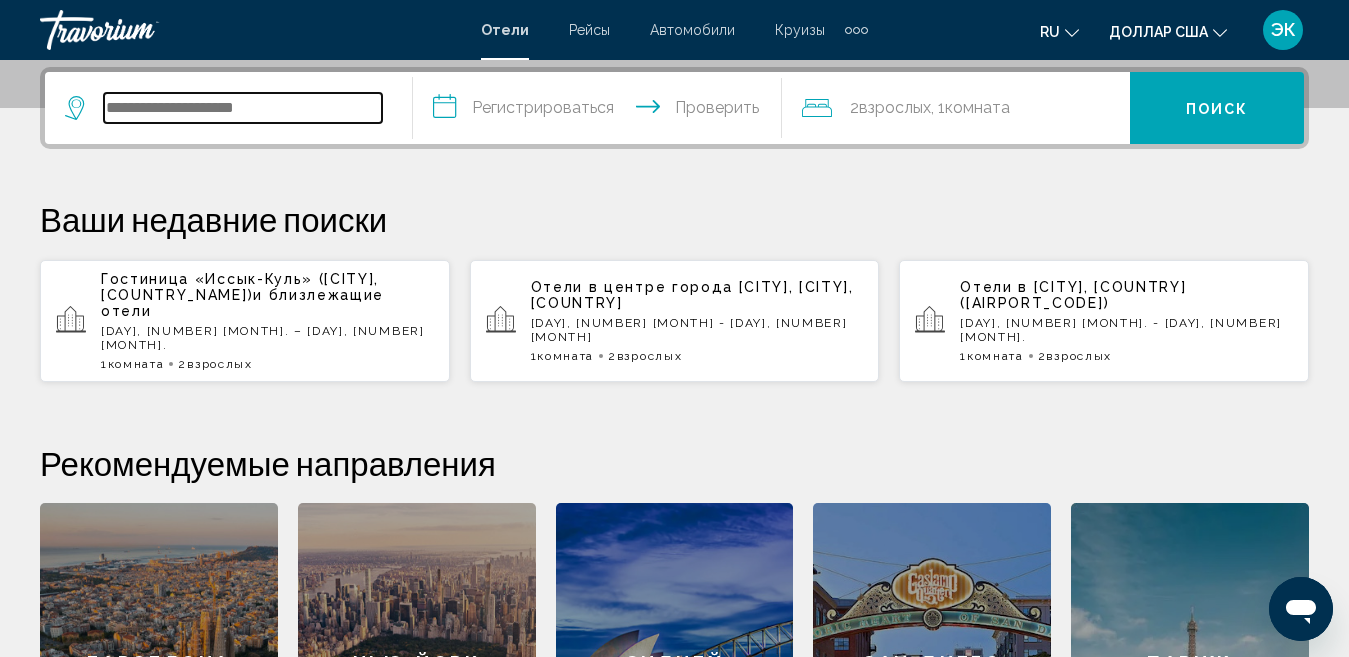 scroll, scrollTop: 494, scrollLeft: 0, axis: vertical 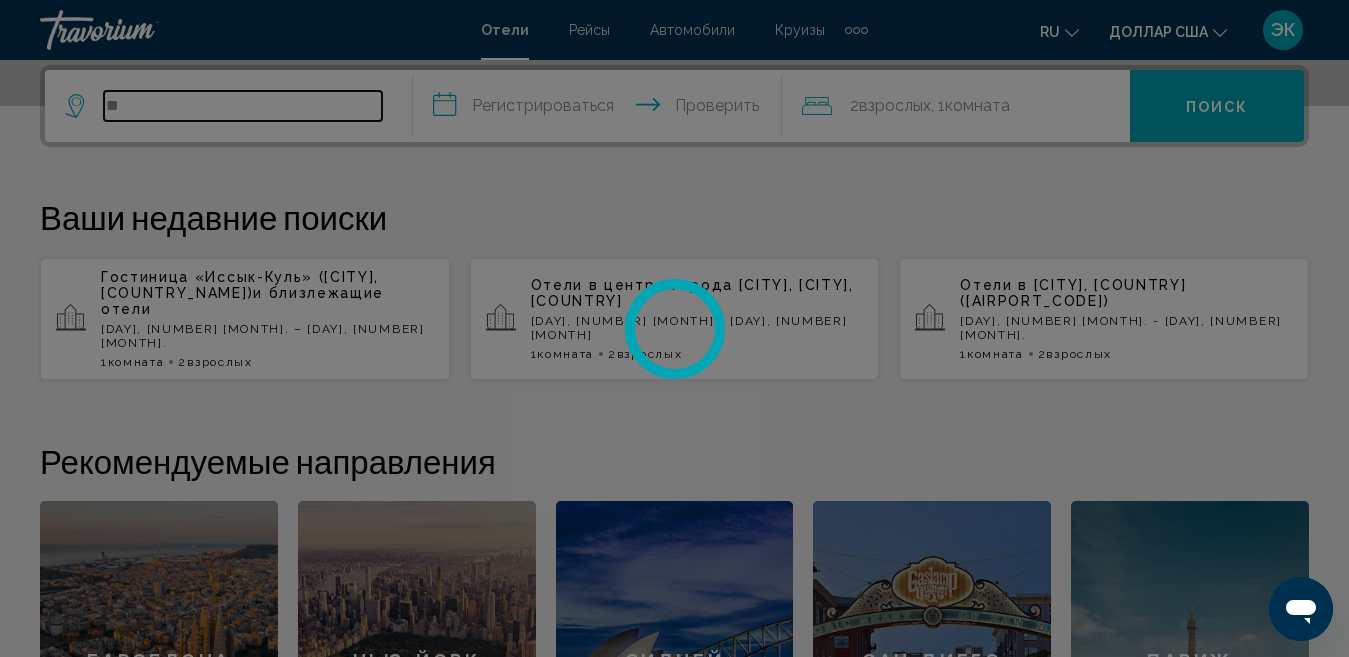 type on "*" 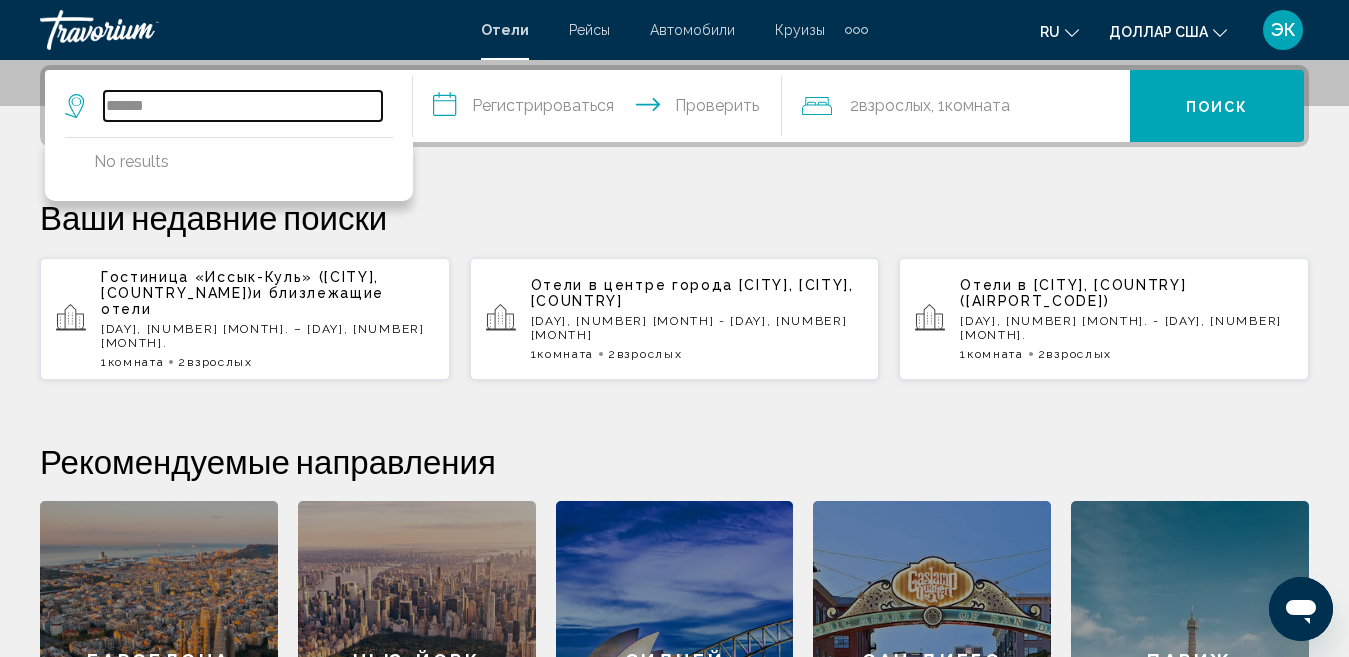 type on "*******" 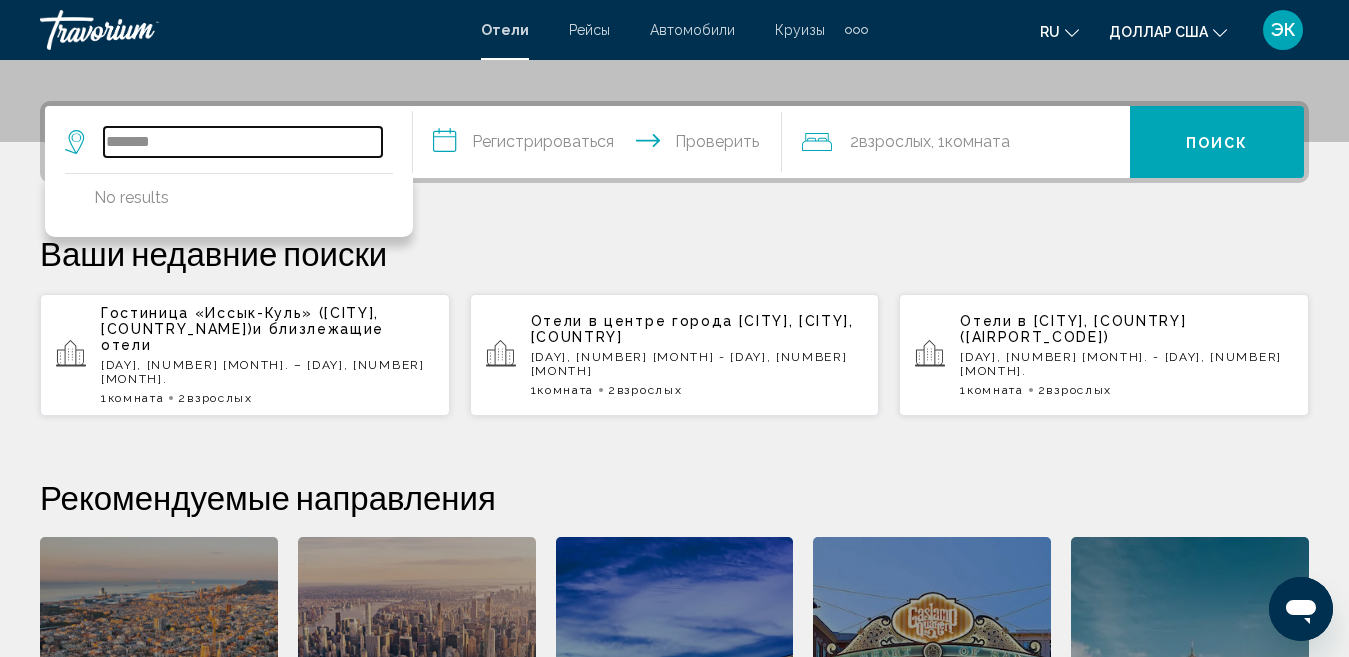 scroll, scrollTop: 394, scrollLeft: 0, axis: vertical 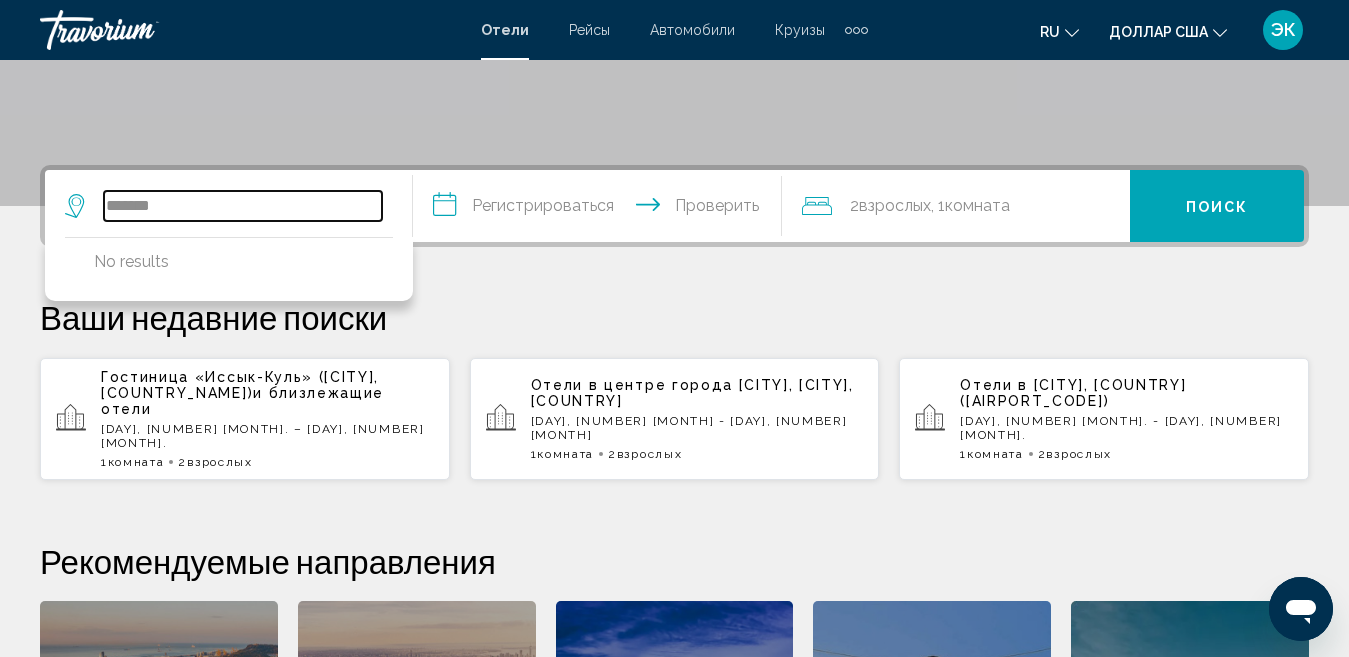 drag, startPoint x: 239, startPoint y: 193, endPoint x: 83, endPoint y: 200, distance: 156.15697 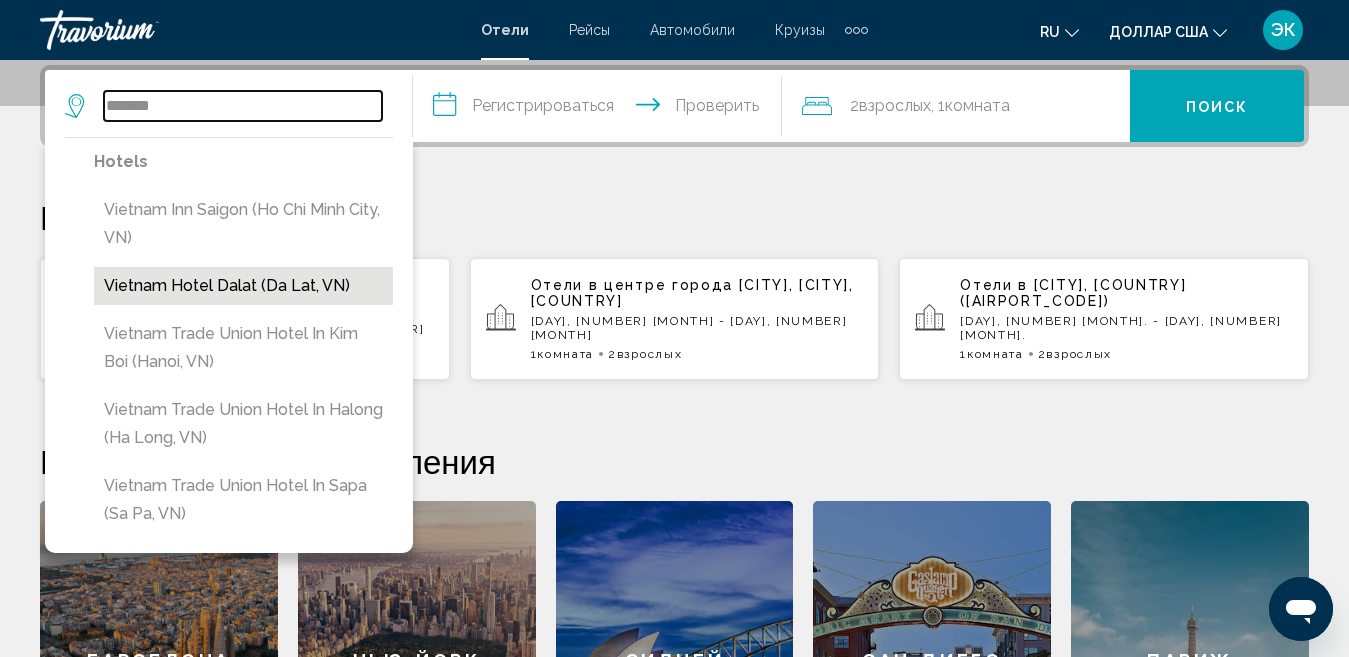 scroll, scrollTop: 594, scrollLeft: 0, axis: vertical 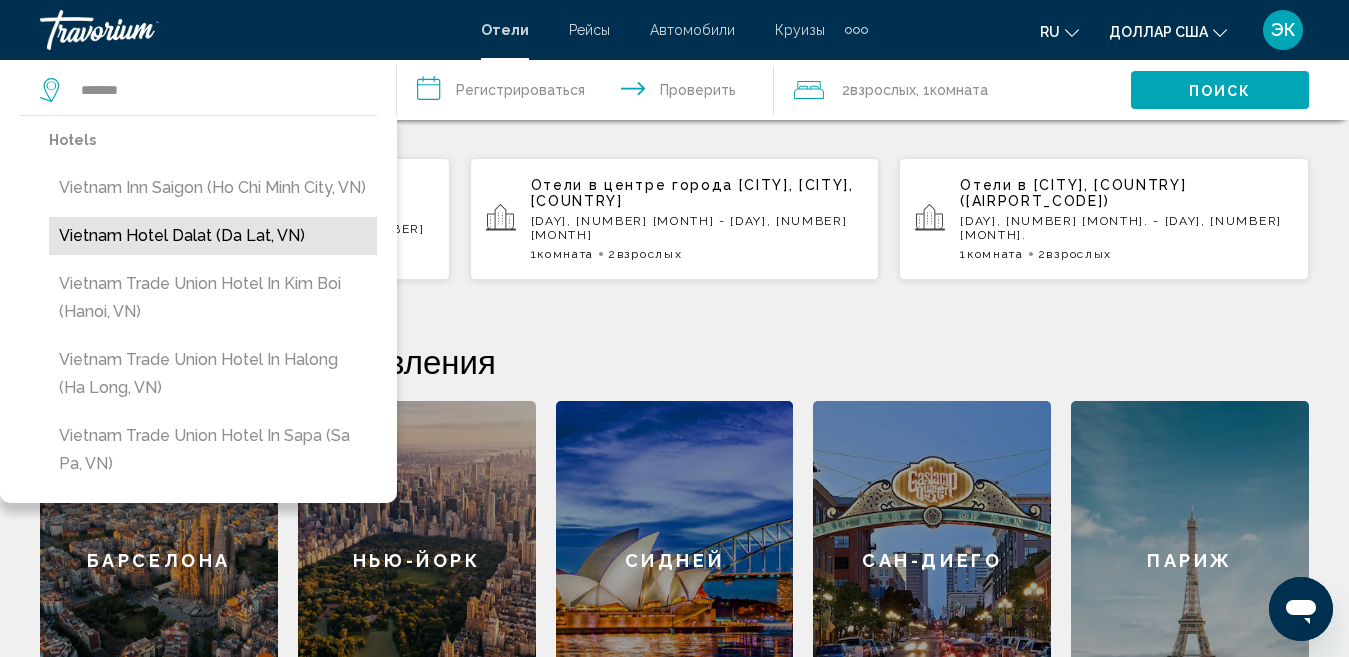 click on "Vietnam Hotel Dalat (Da Lat, VN)" at bounding box center [213, 236] 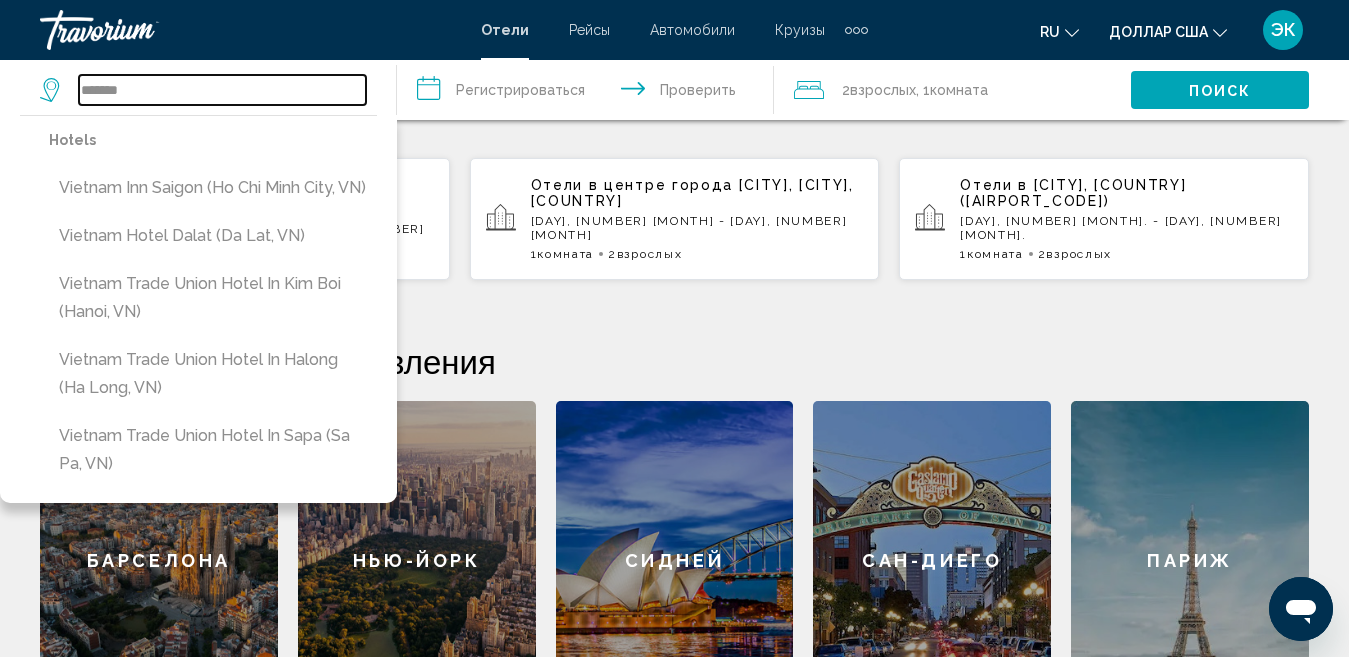 type on "**********" 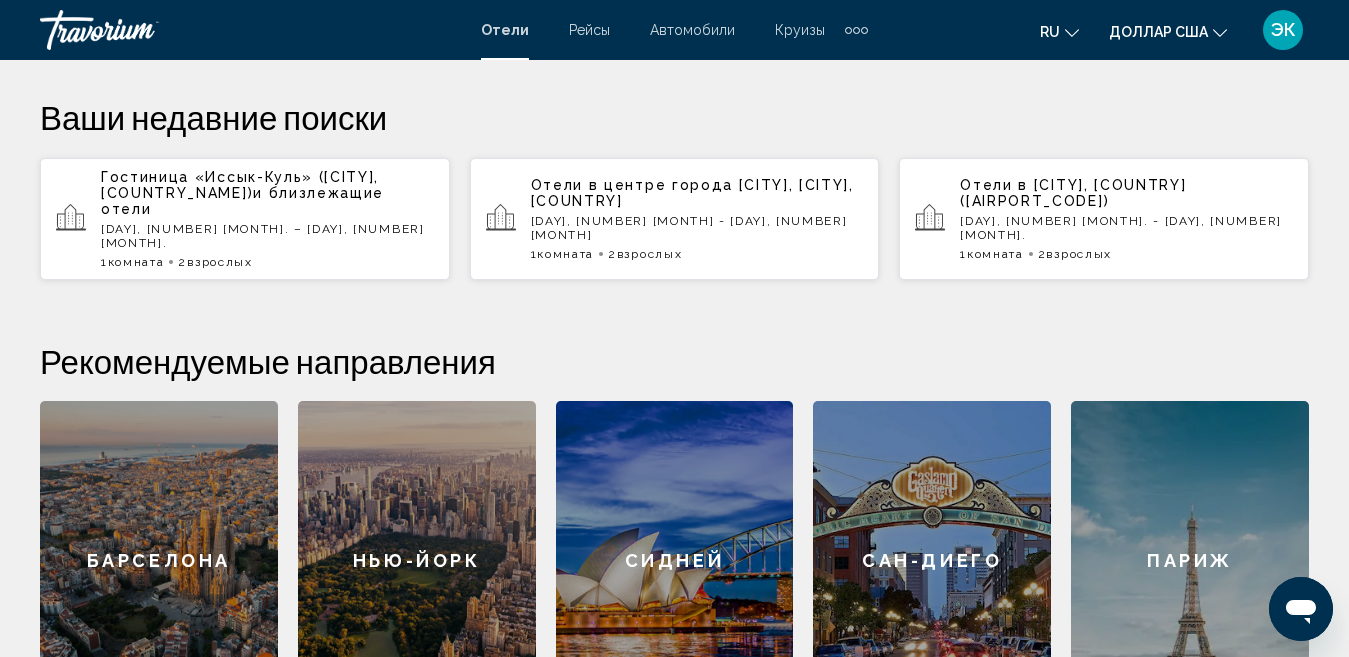 scroll, scrollTop: 494, scrollLeft: 0, axis: vertical 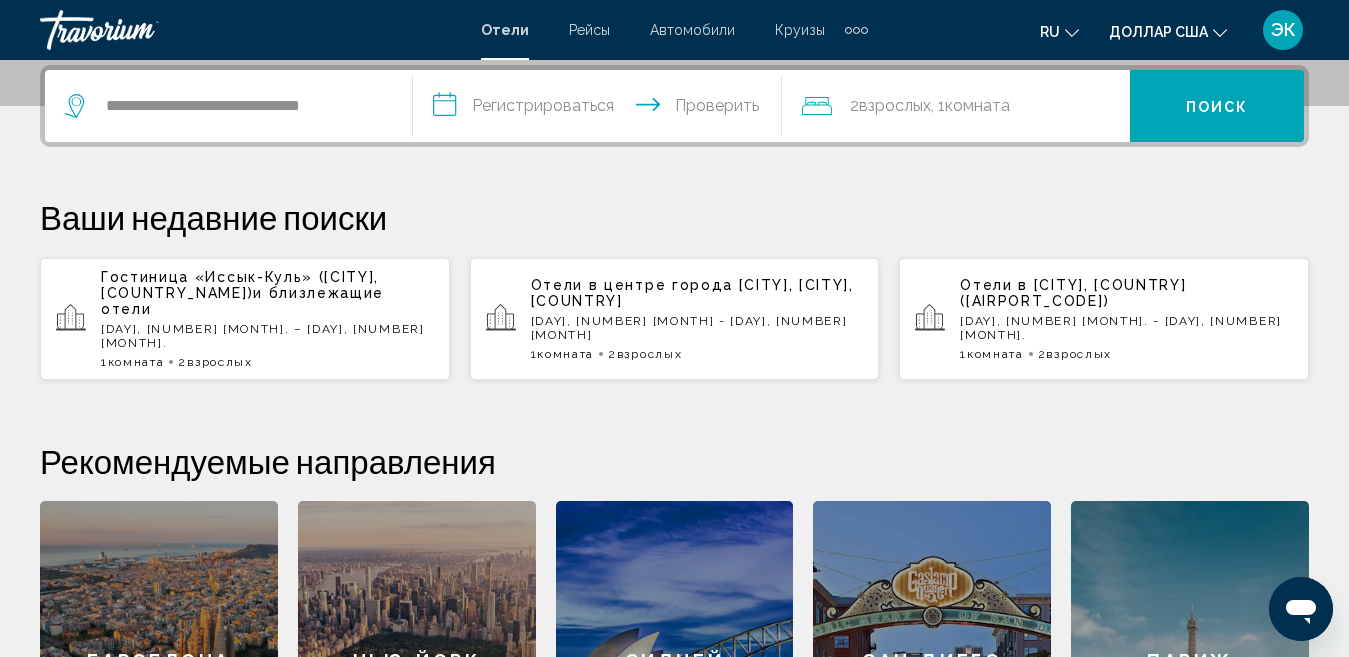 click on "**********" at bounding box center (601, 109) 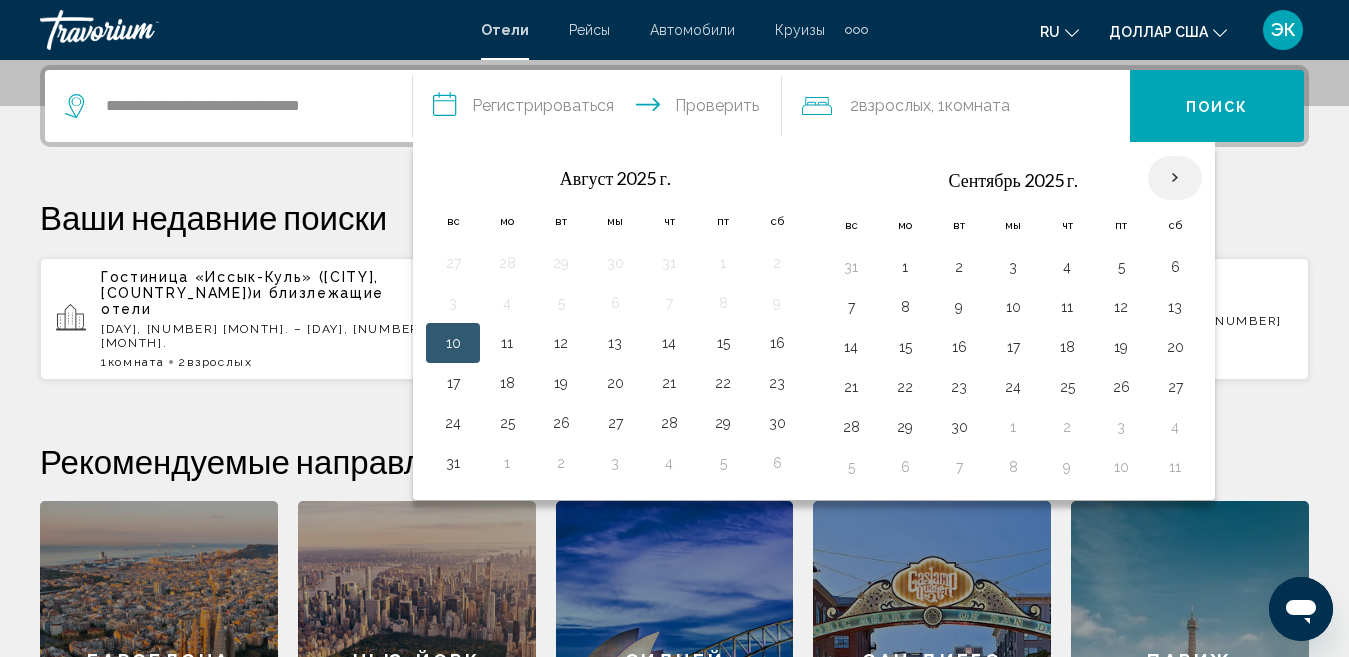 click at bounding box center (1175, 178) 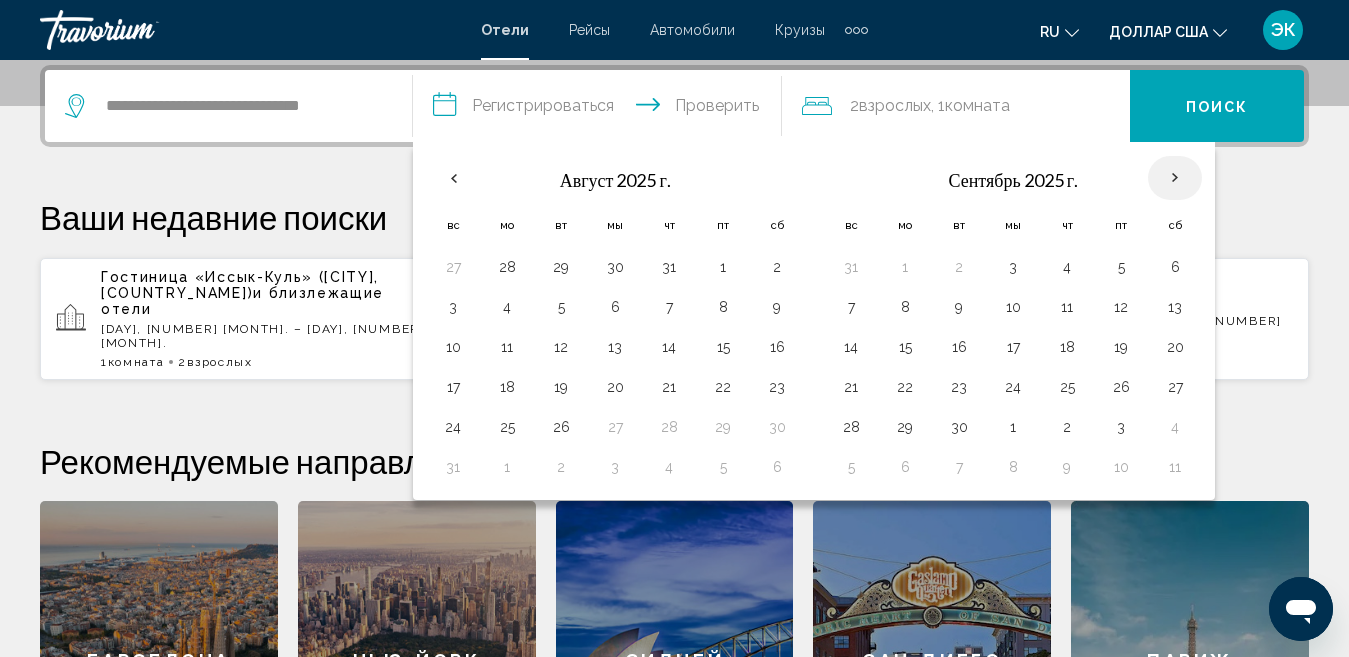 click at bounding box center [1175, 178] 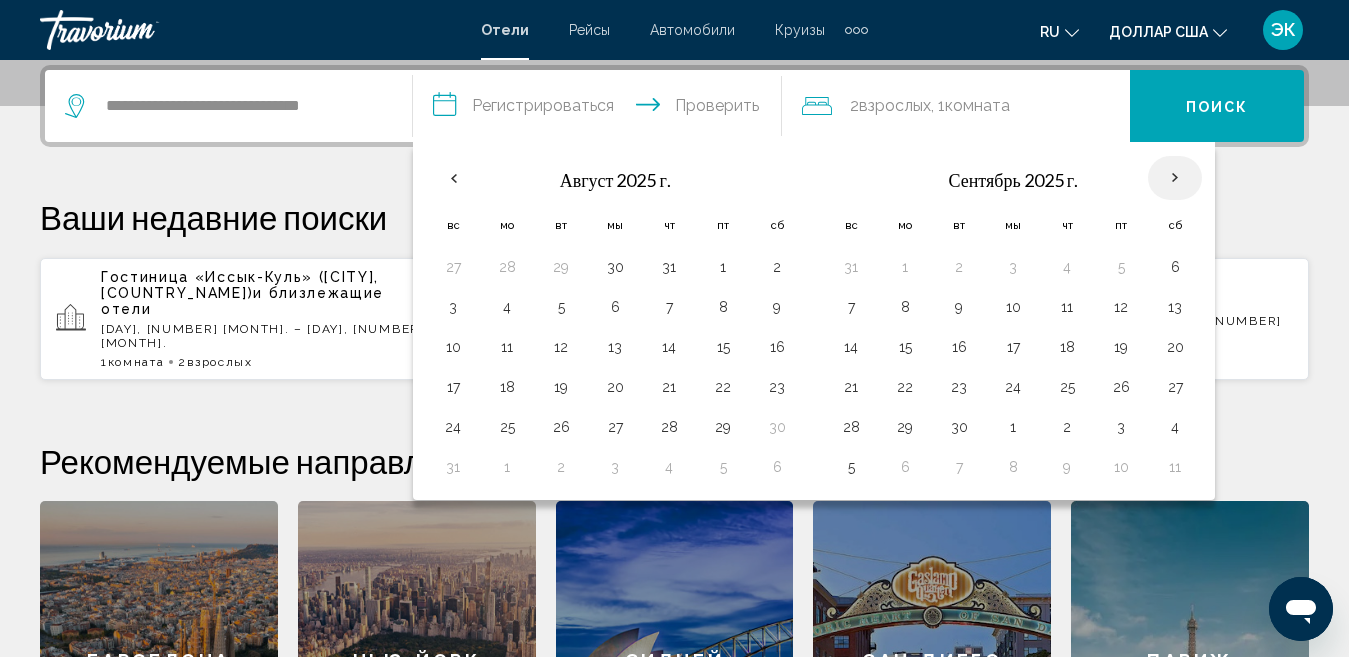 click at bounding box center (1175, 178) 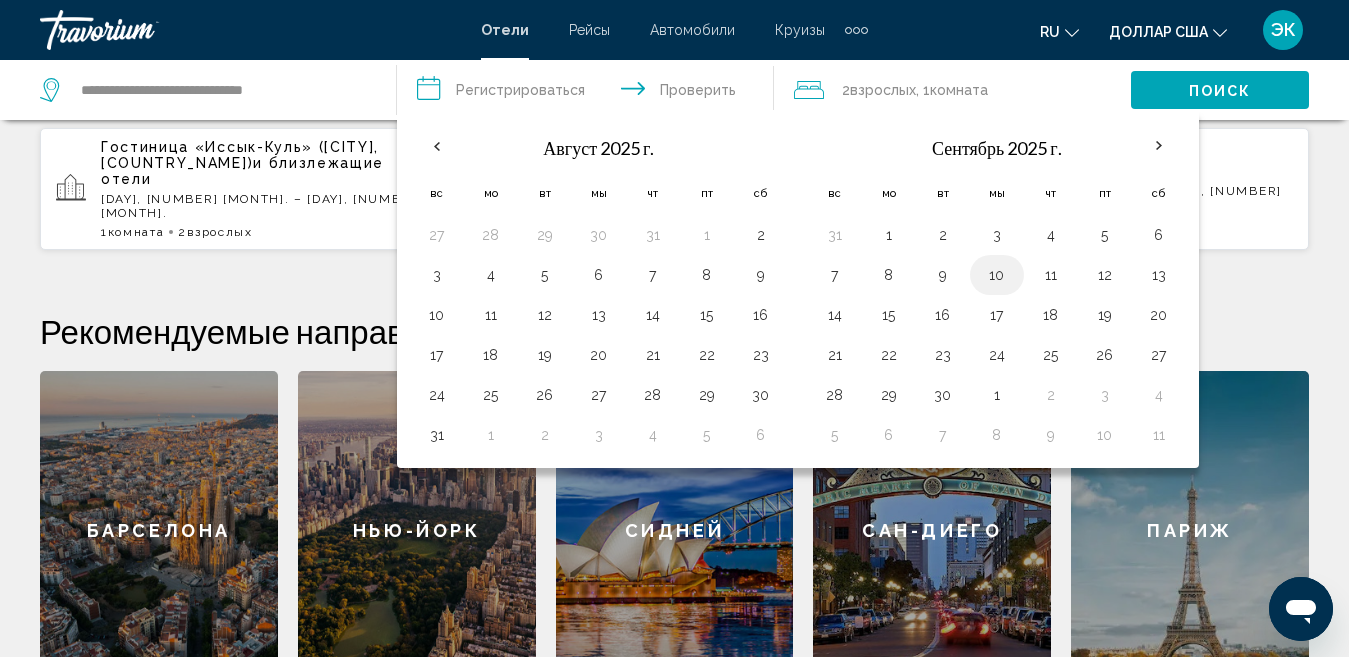 scroll, scrollTop: 594, scrollLeft: 0, axis: vertical 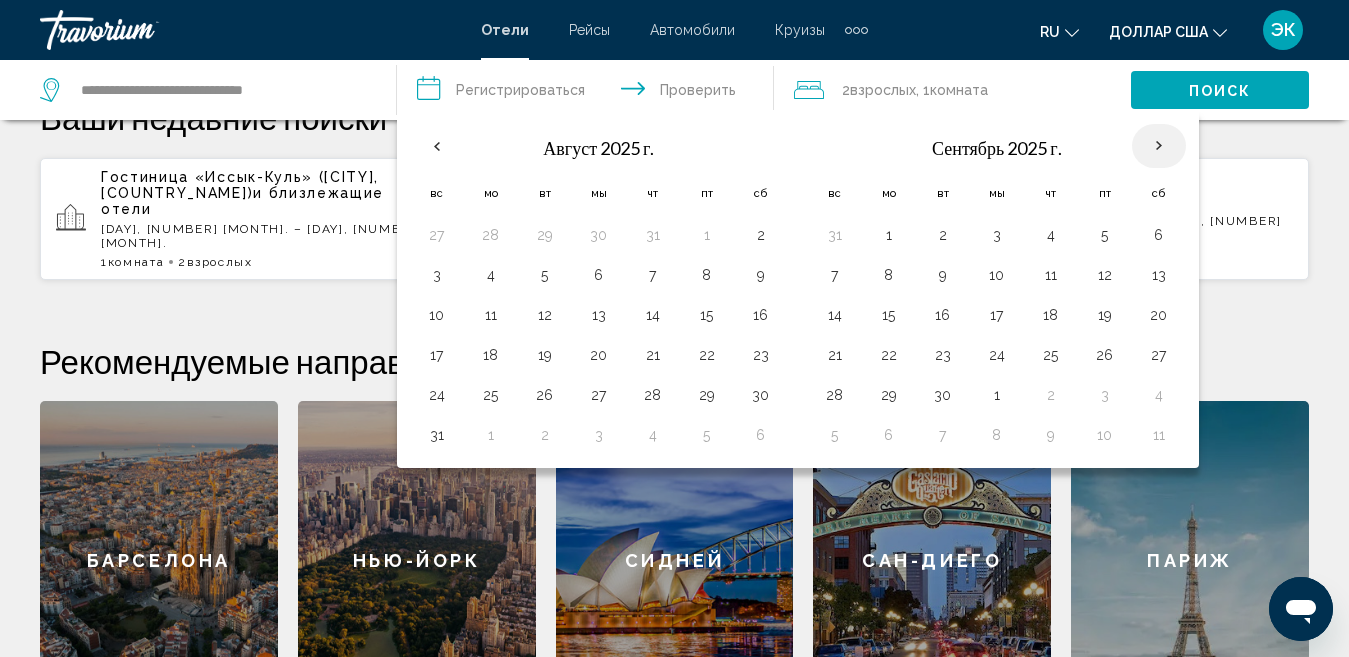 click at bounding box center (1159, 146) 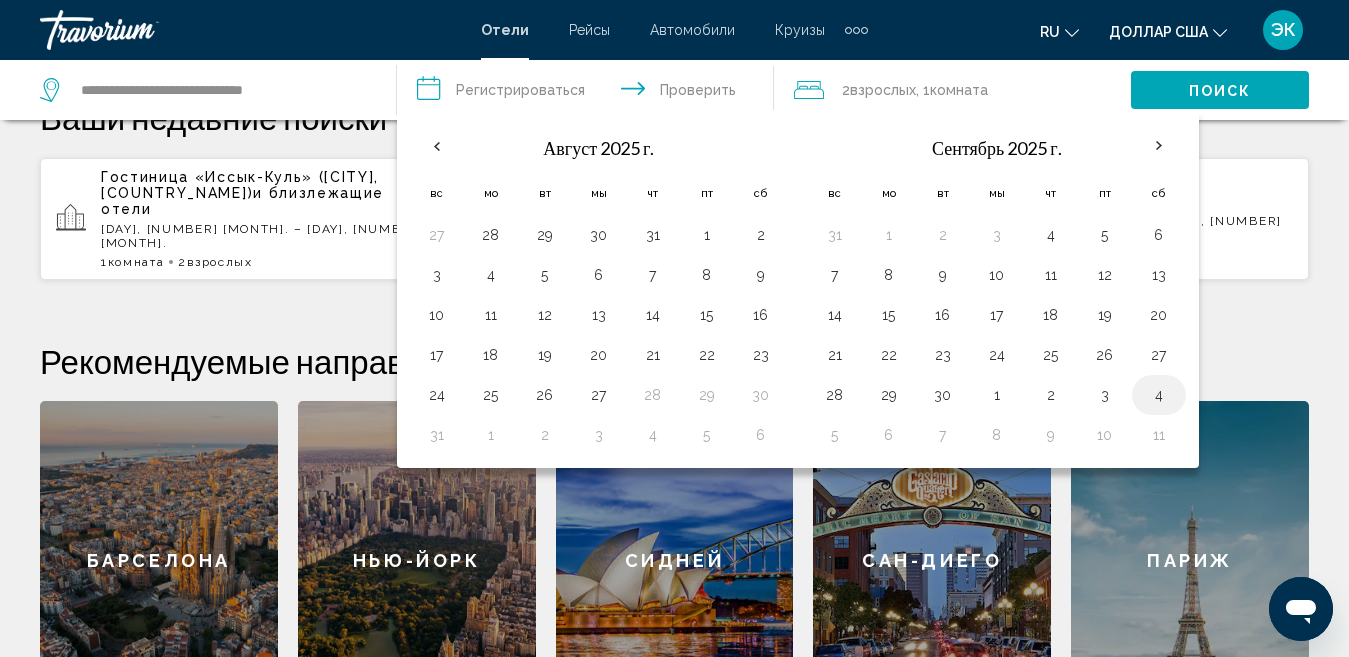 click on "4" at bounding box center (1159, 395) 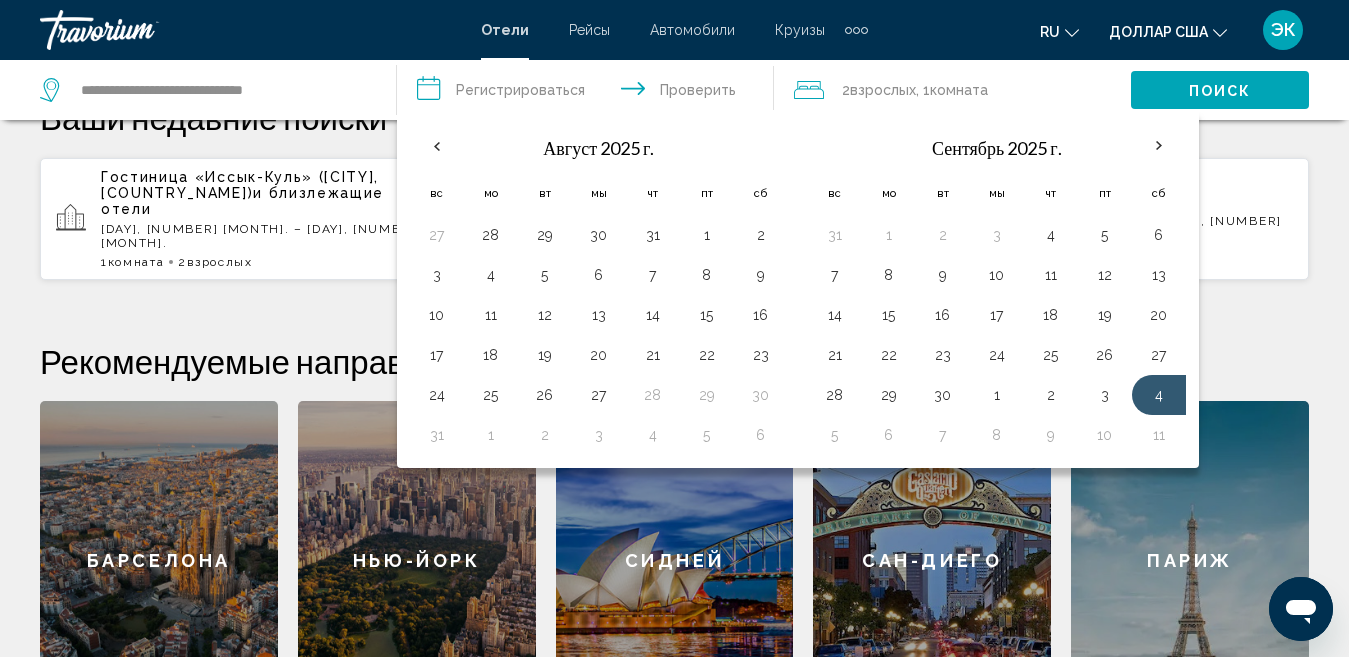 click on "**********" at bounding box center (589, 93) 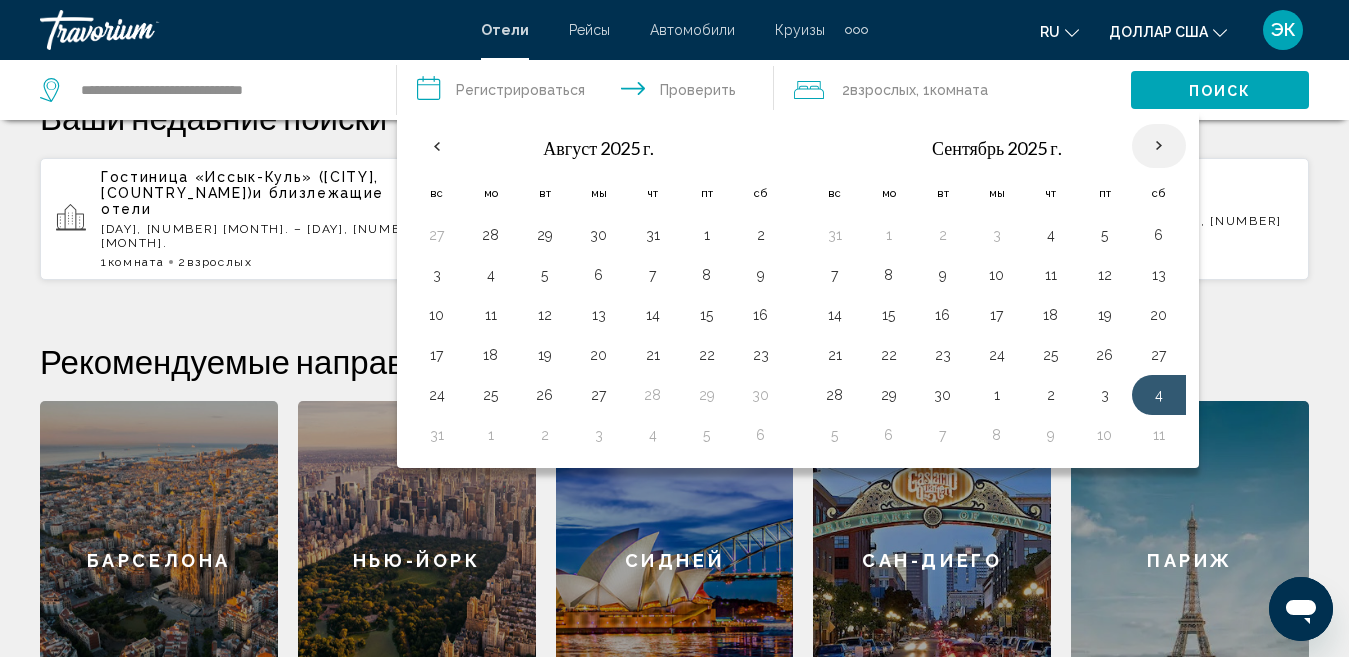 click at bounding box center [1159, 146] 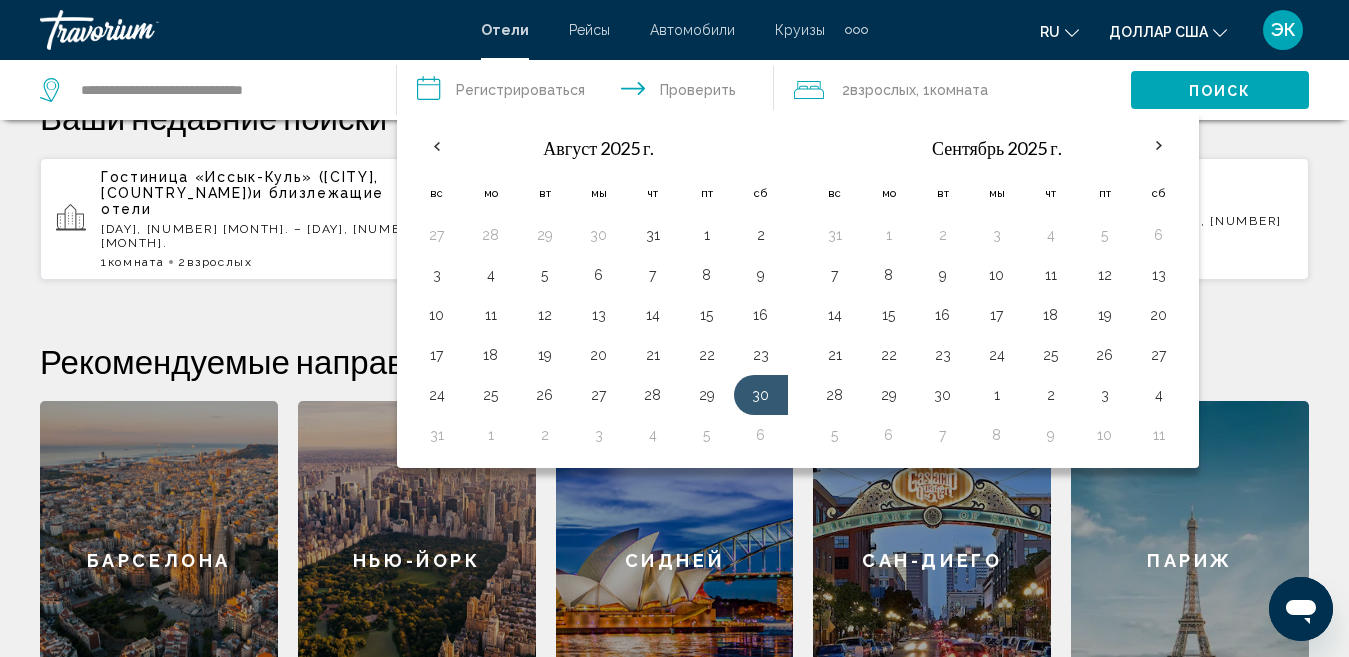 click on "30" at bounding box center (761, 395) 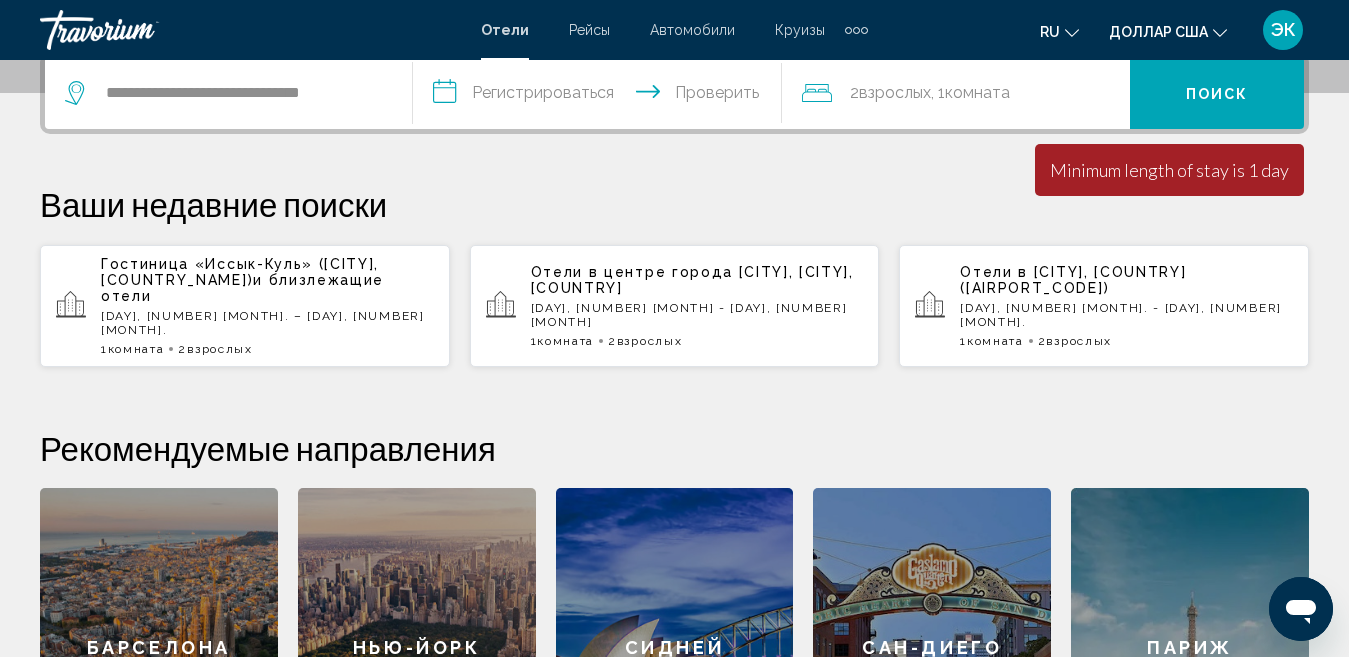scroll, scrollTop: 494, scrollLeft: 0, axis: vertical 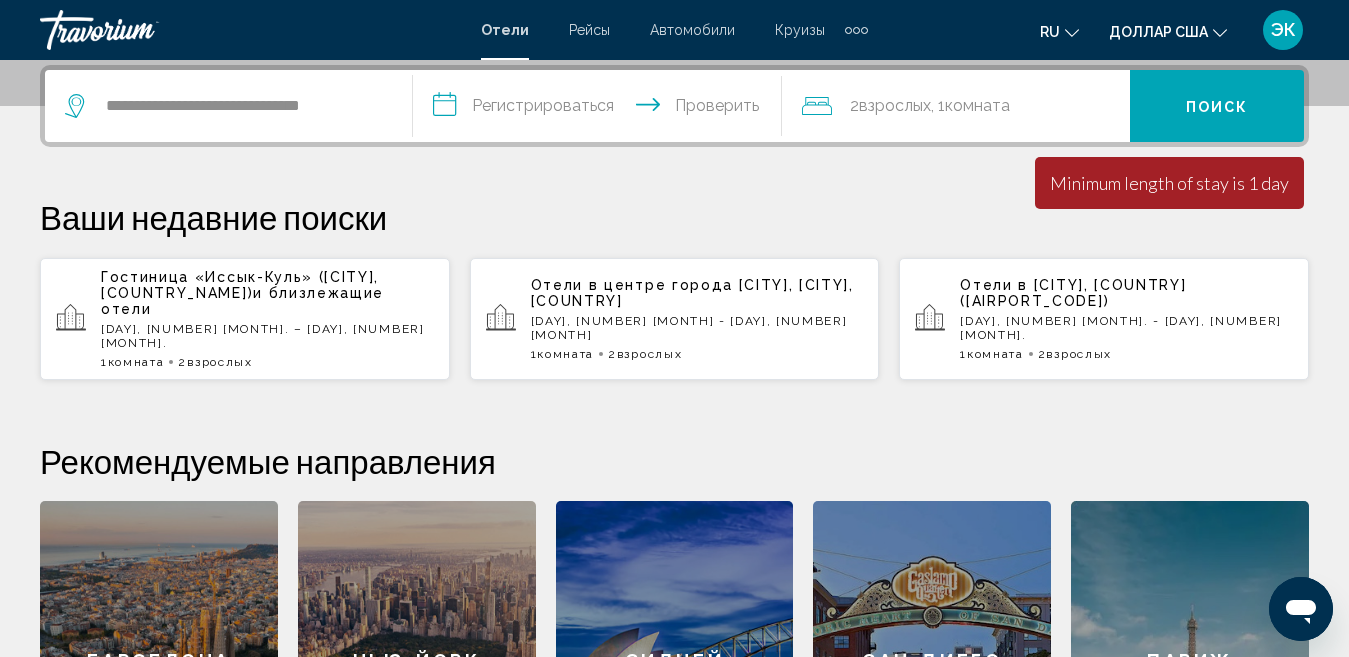 click on "**********" at bounding box center (601, 109) 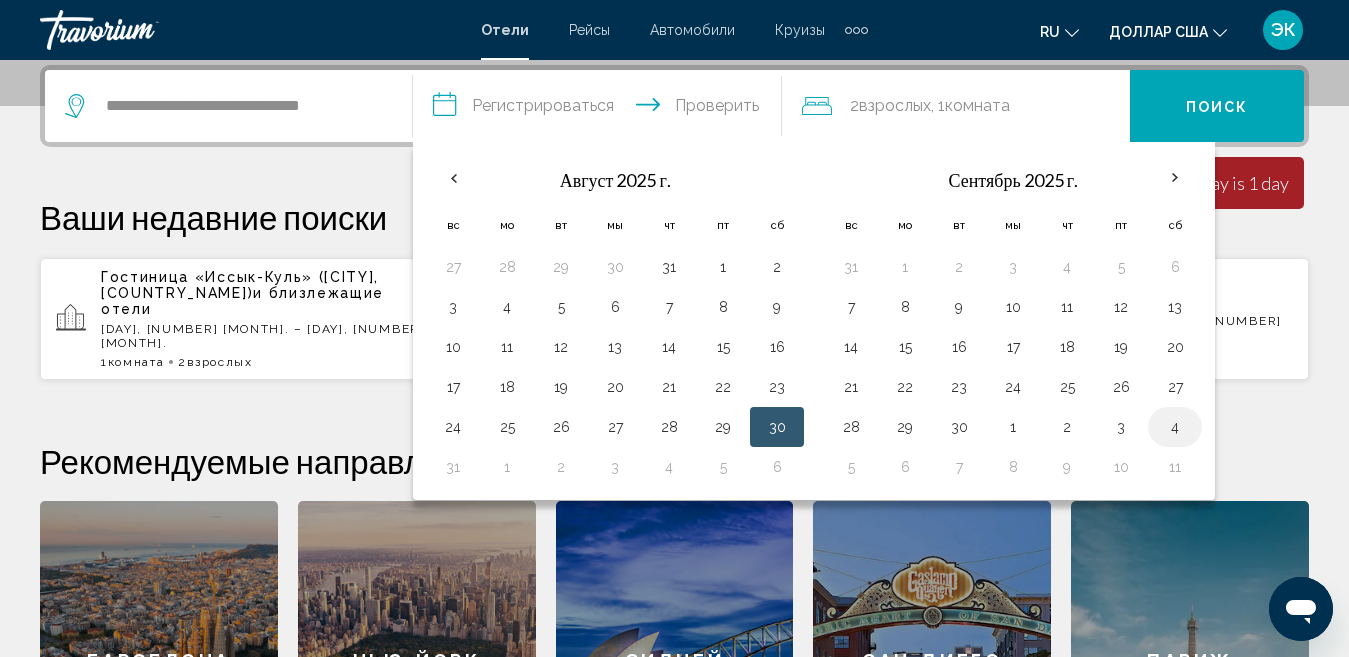click on "4" at bounding box center (1175, 427) 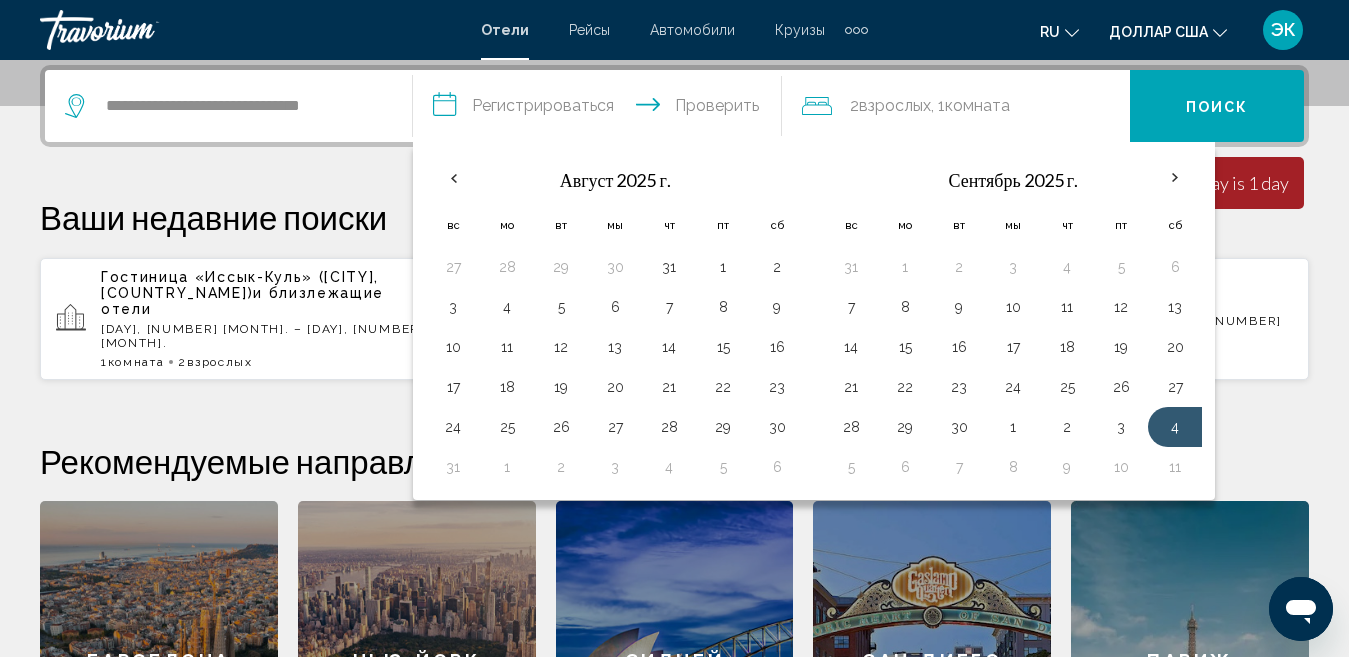 click on "**********" at bounding box center (601, 109) 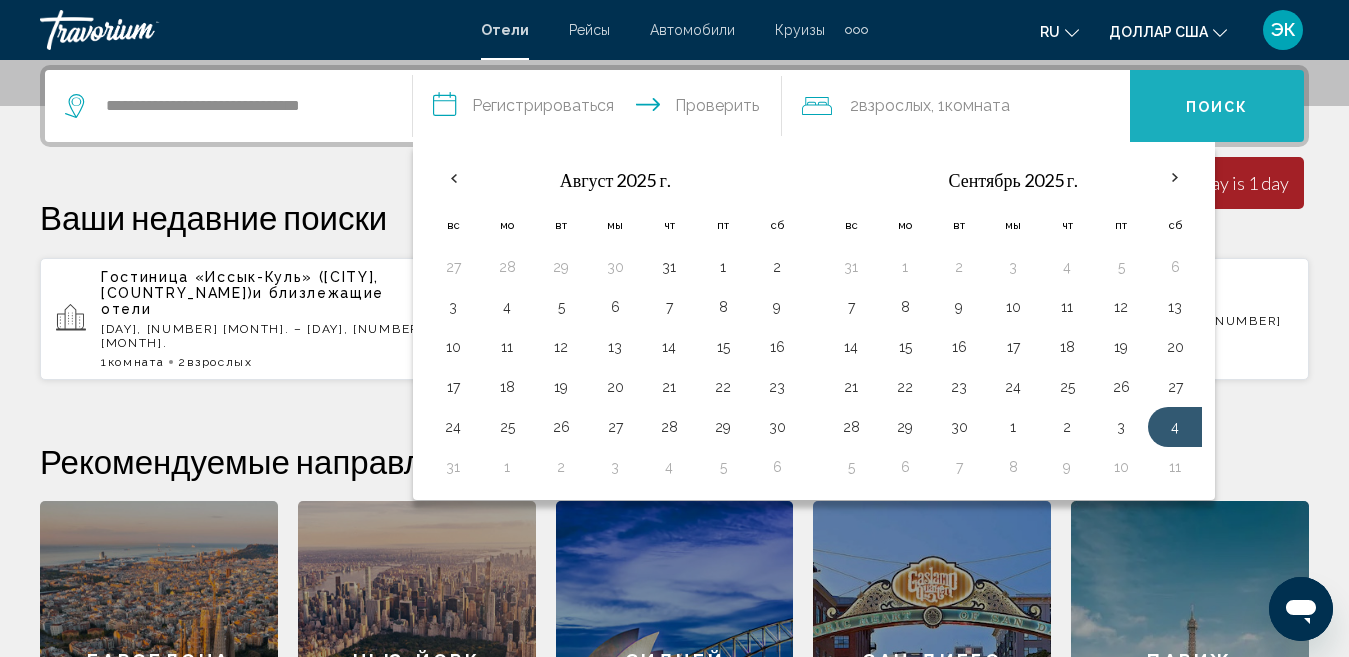 click on "Поиск" at bounding box center [1217, 107] 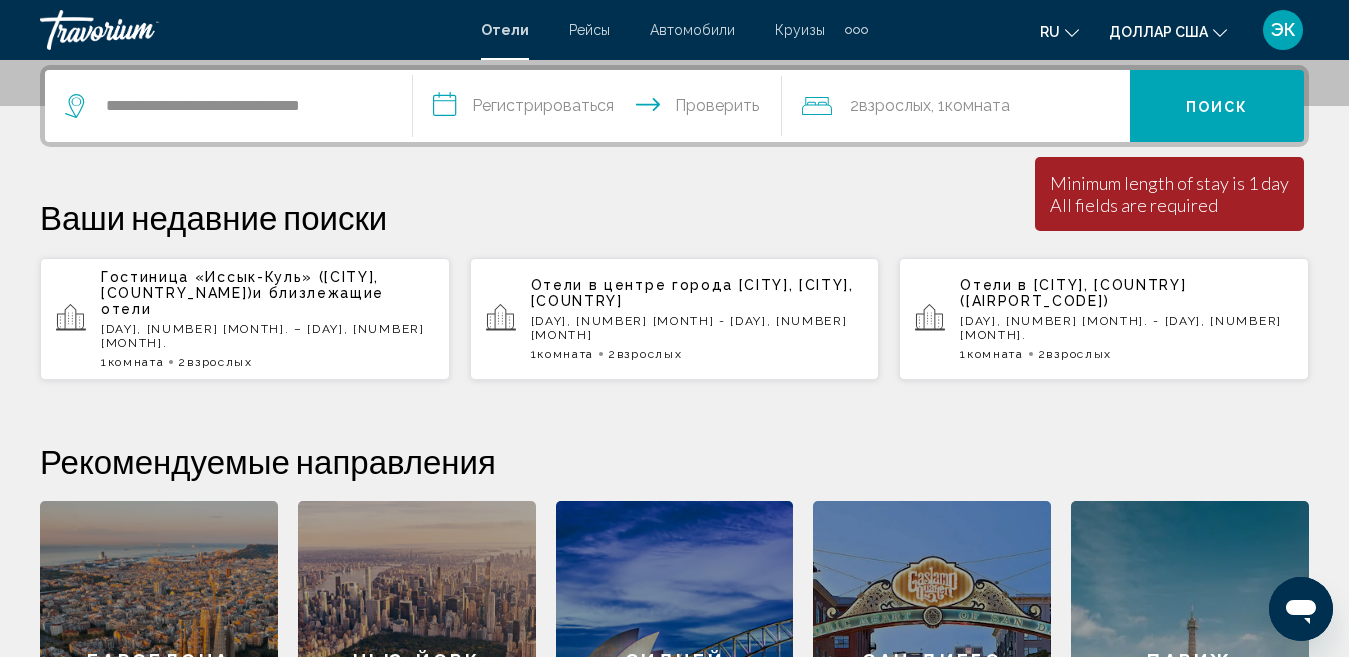 click on "**********" at bounding box center (601, 109) 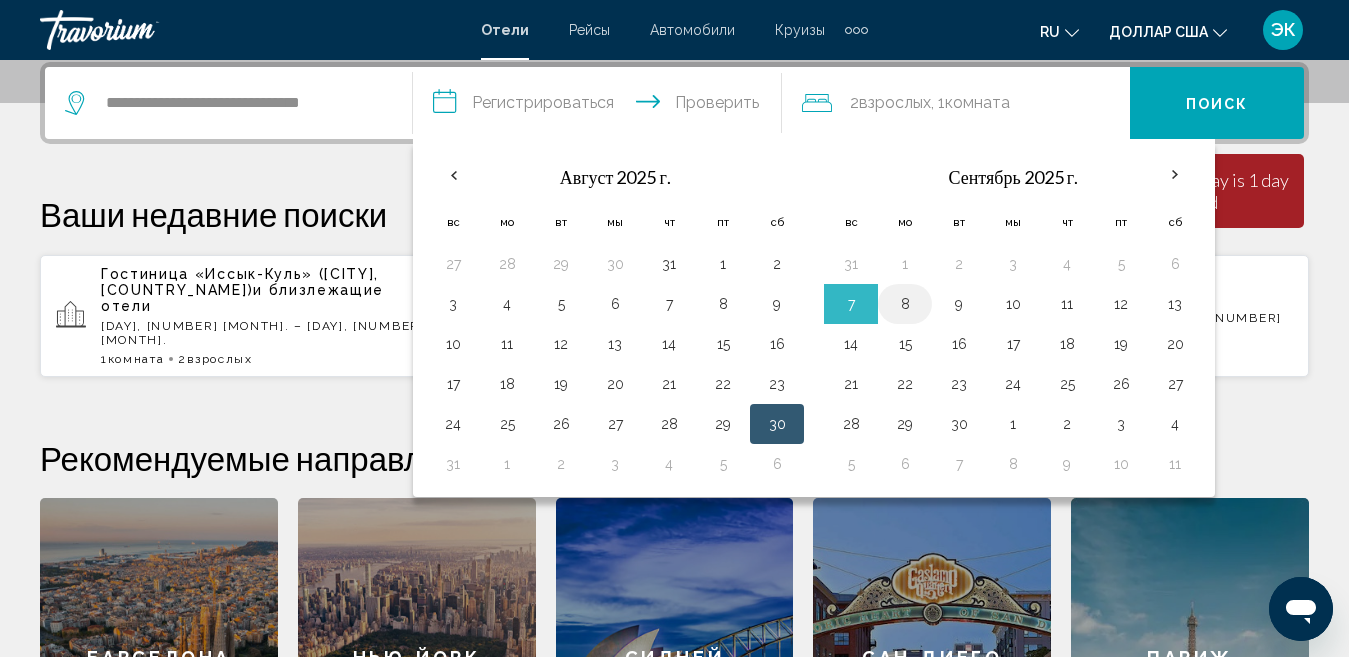 scroll, scrollTop: 494, scrollLeft: 0, axis: vertical 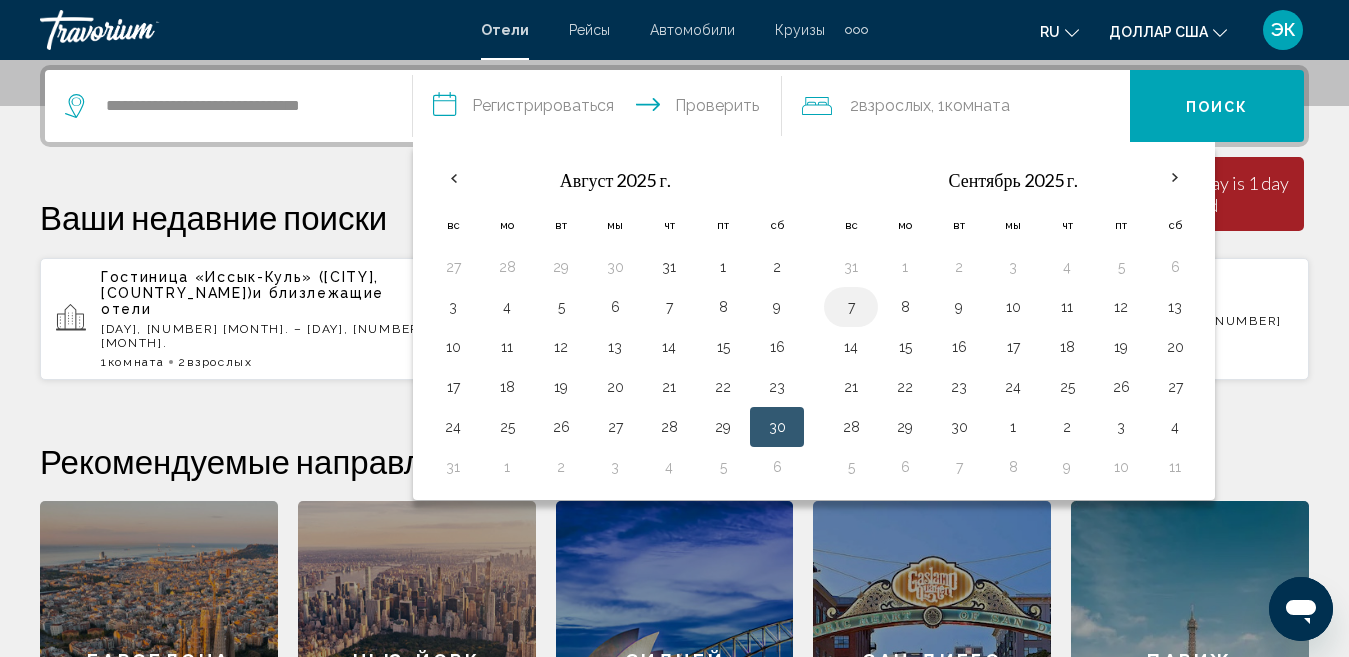 click on "7" at bounding box center (851, 307) 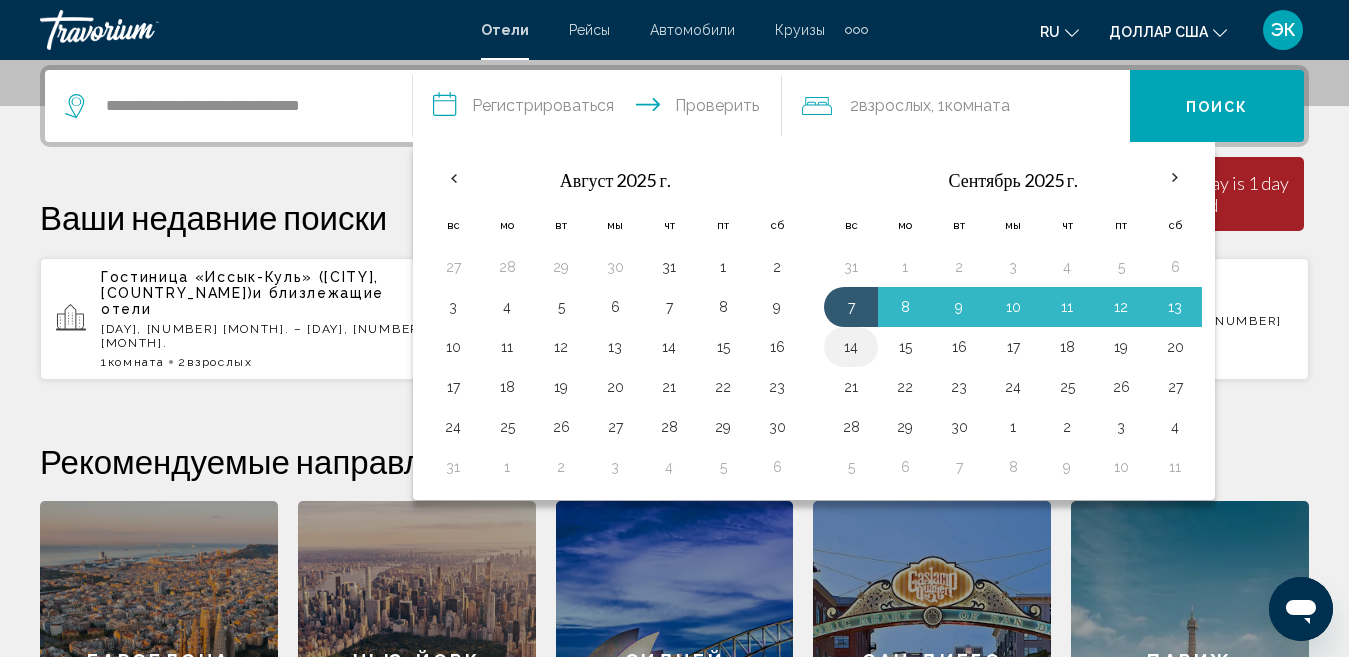 click on "14" at bounding box center (851, 347) 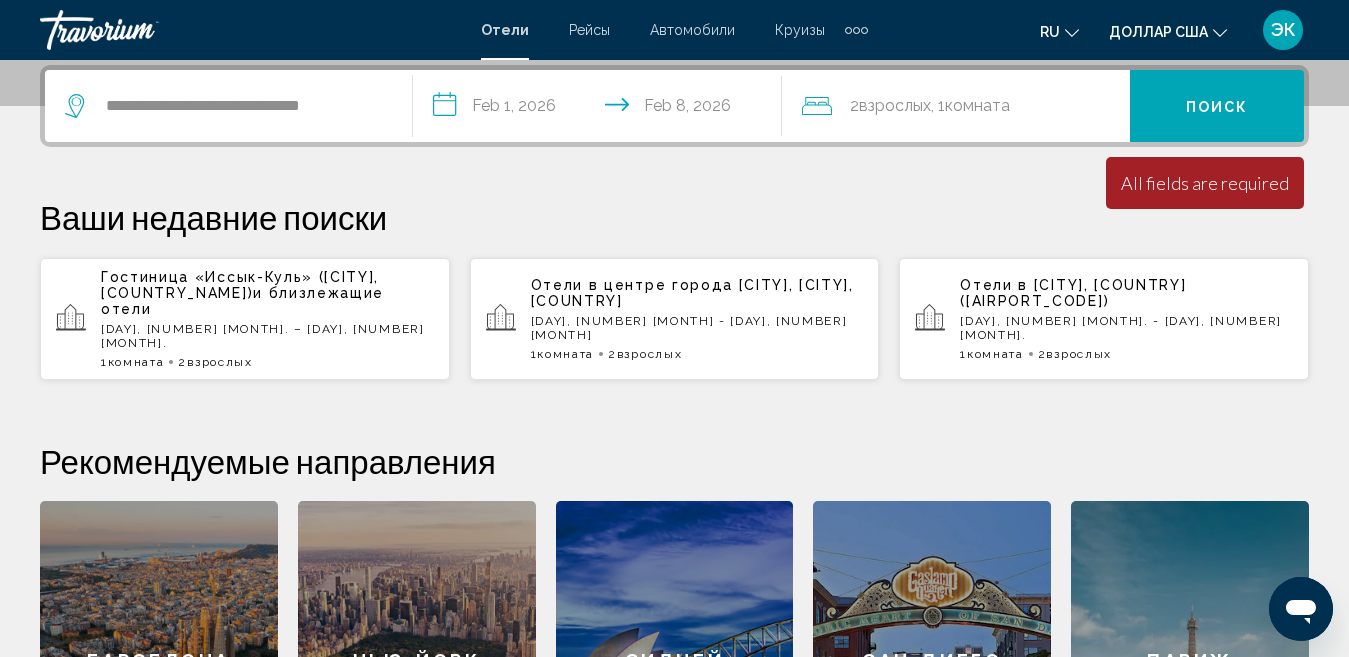 click on "Поиск" at bounding box center [1217, 106] 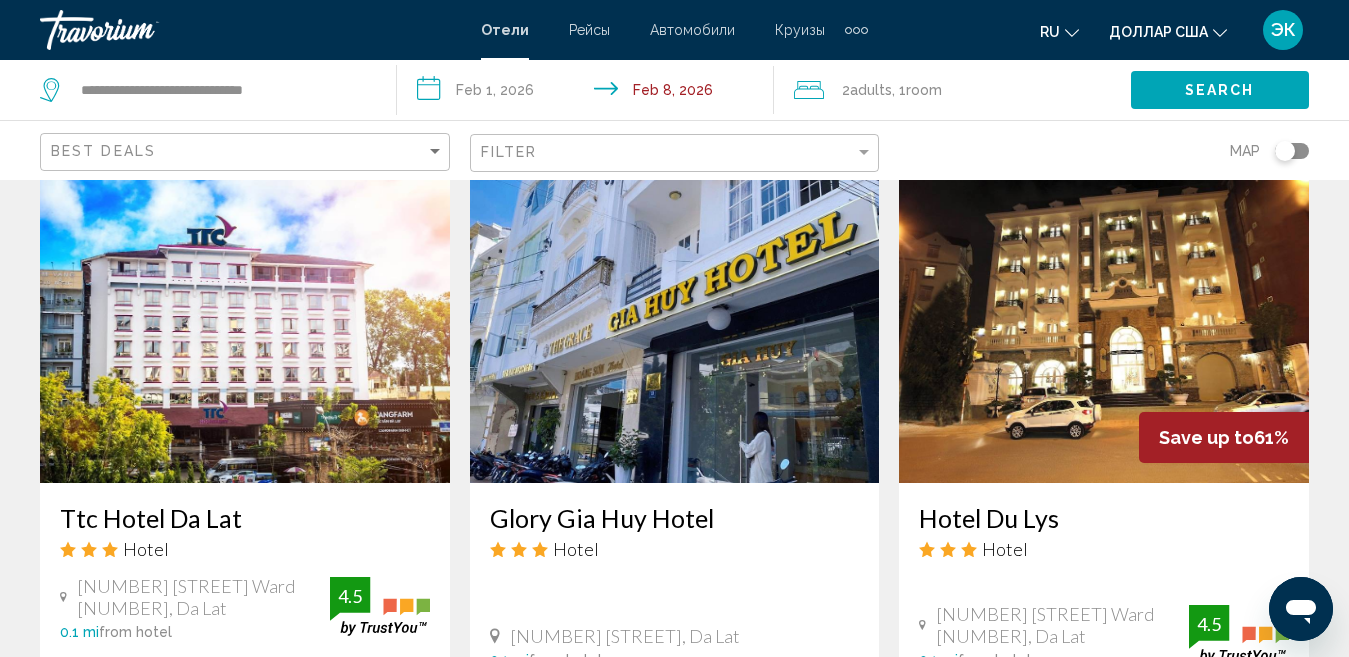 scroll, scrollTop: 2300, scrollLeft: 0, axis: vertical 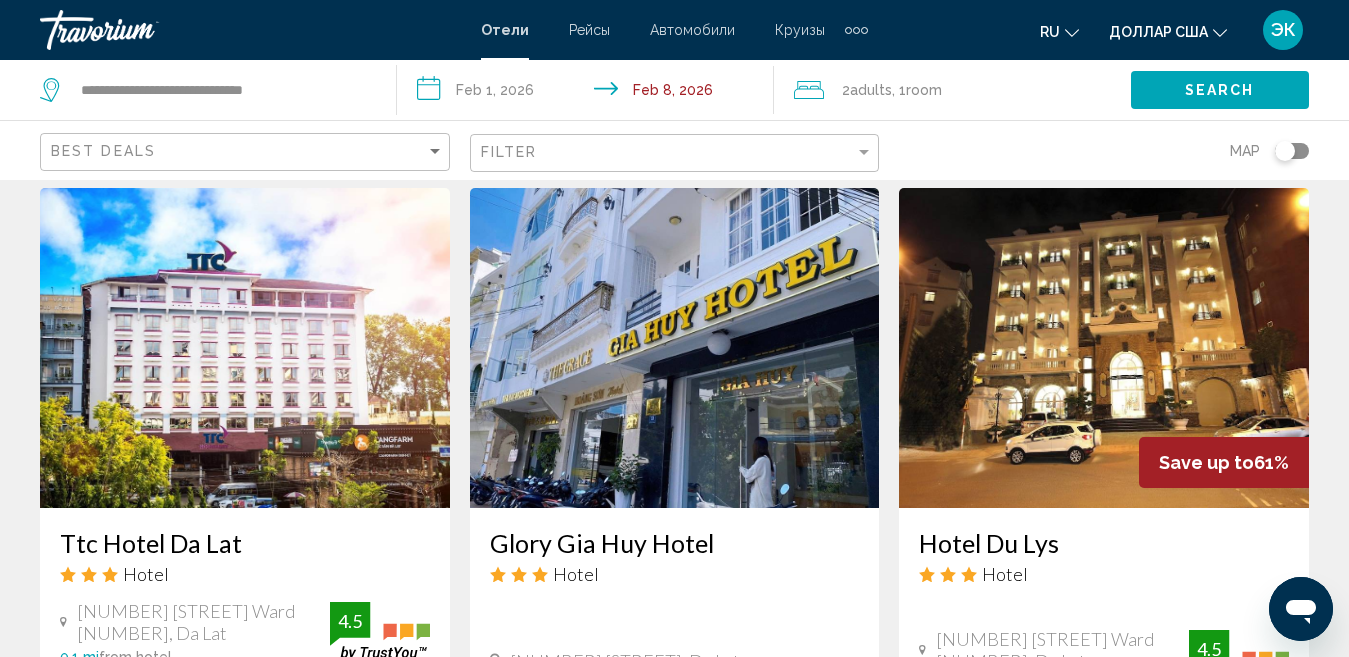 click at bounding box center [1104, 348] 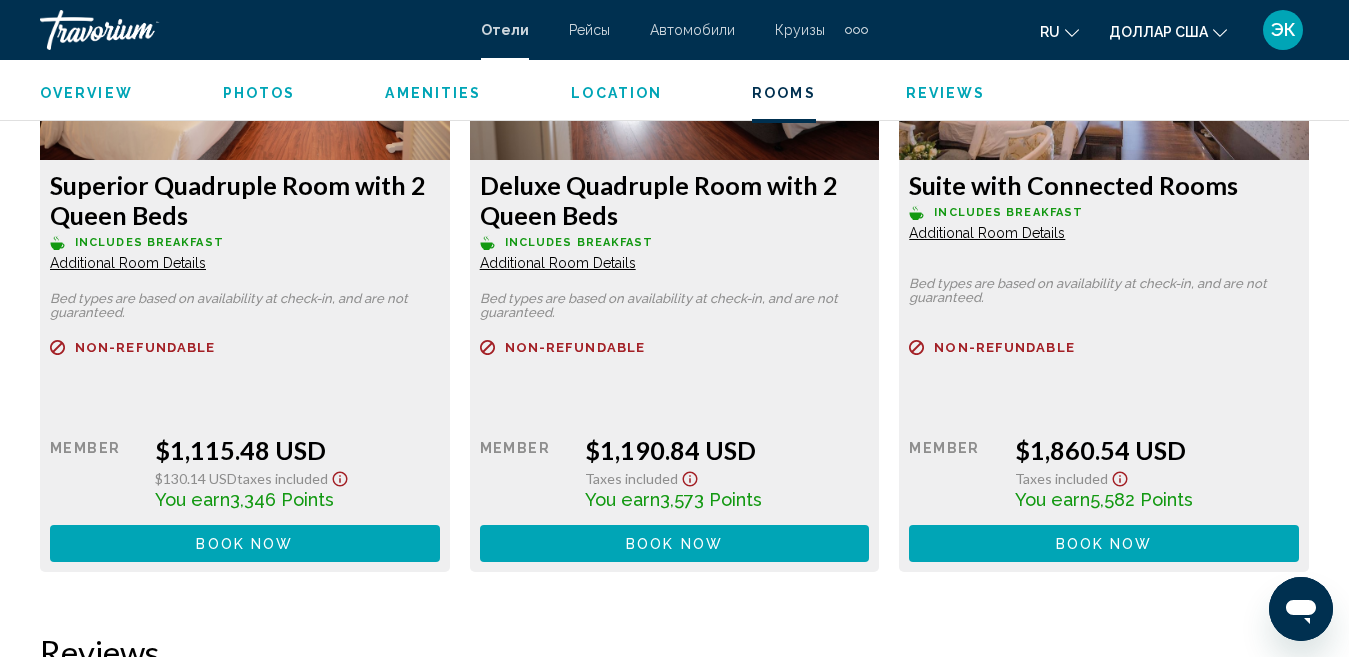 scroll, scrollTop: 4606, scrollLeft: 0, axis: vertical 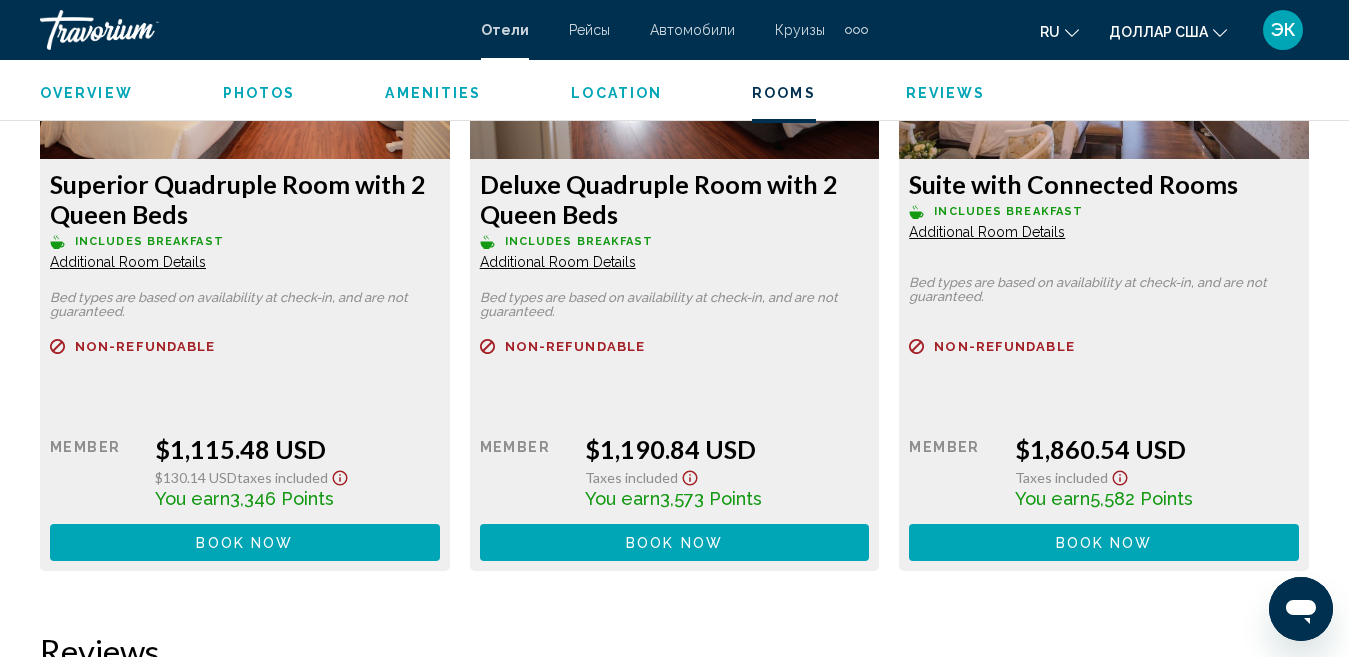 click on "ru" 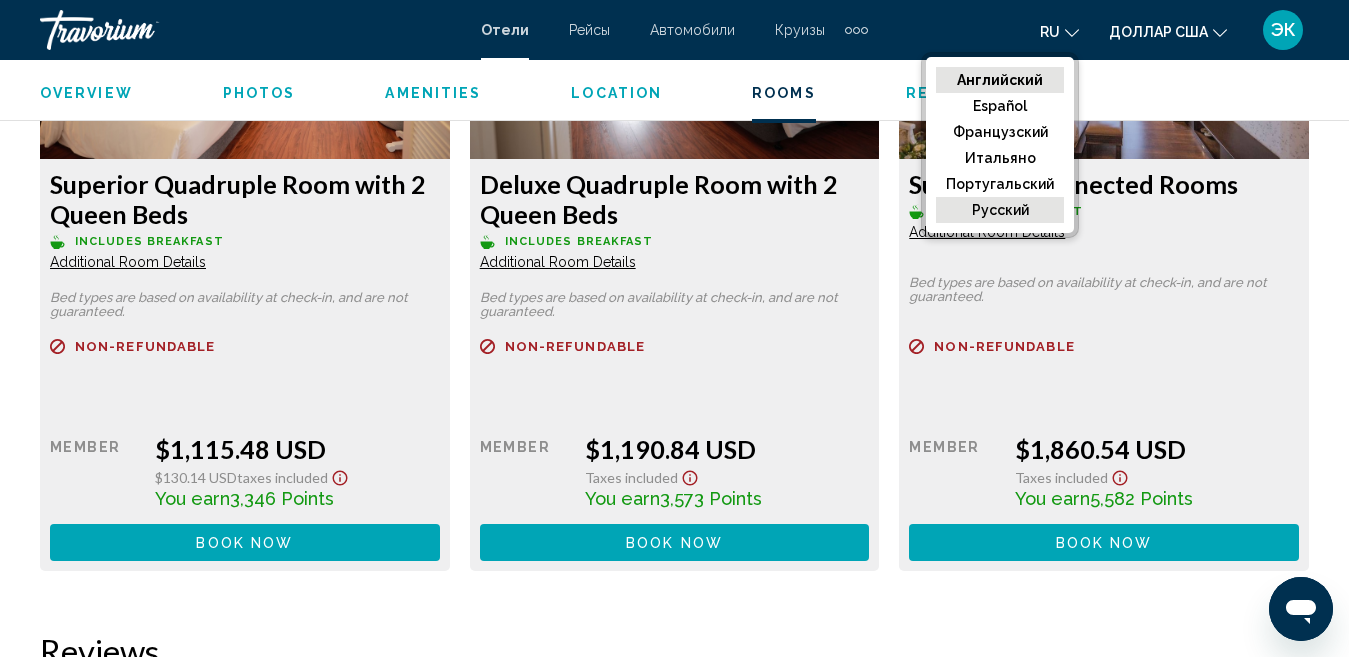 click on "русский" 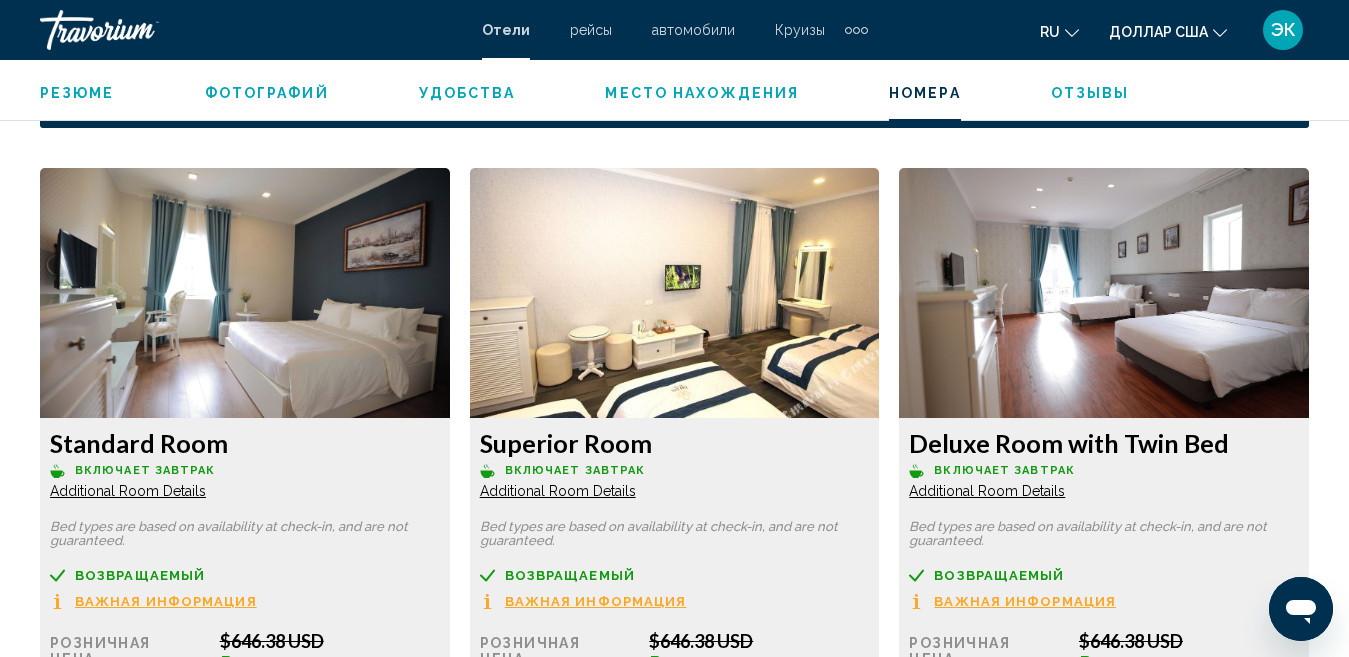 scroll, scrollTop: 2770, scrollLeft: 0, axis: vertical 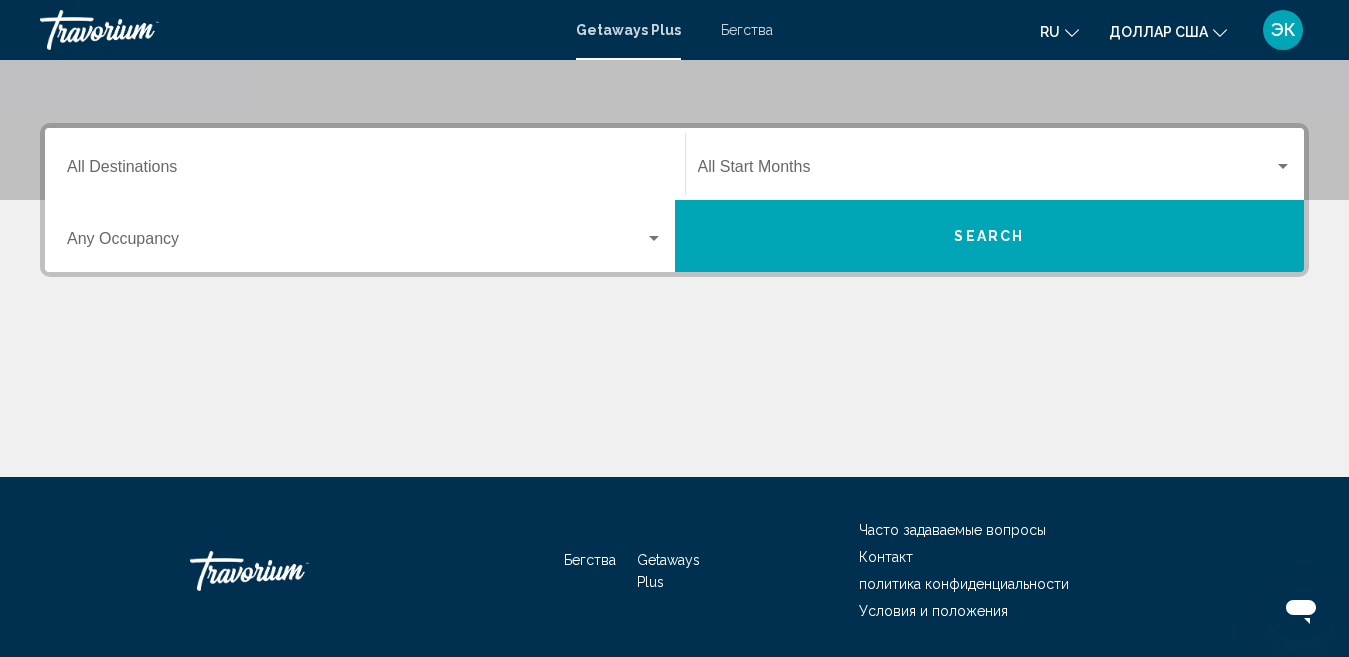 click at bounding box center [674, 402] 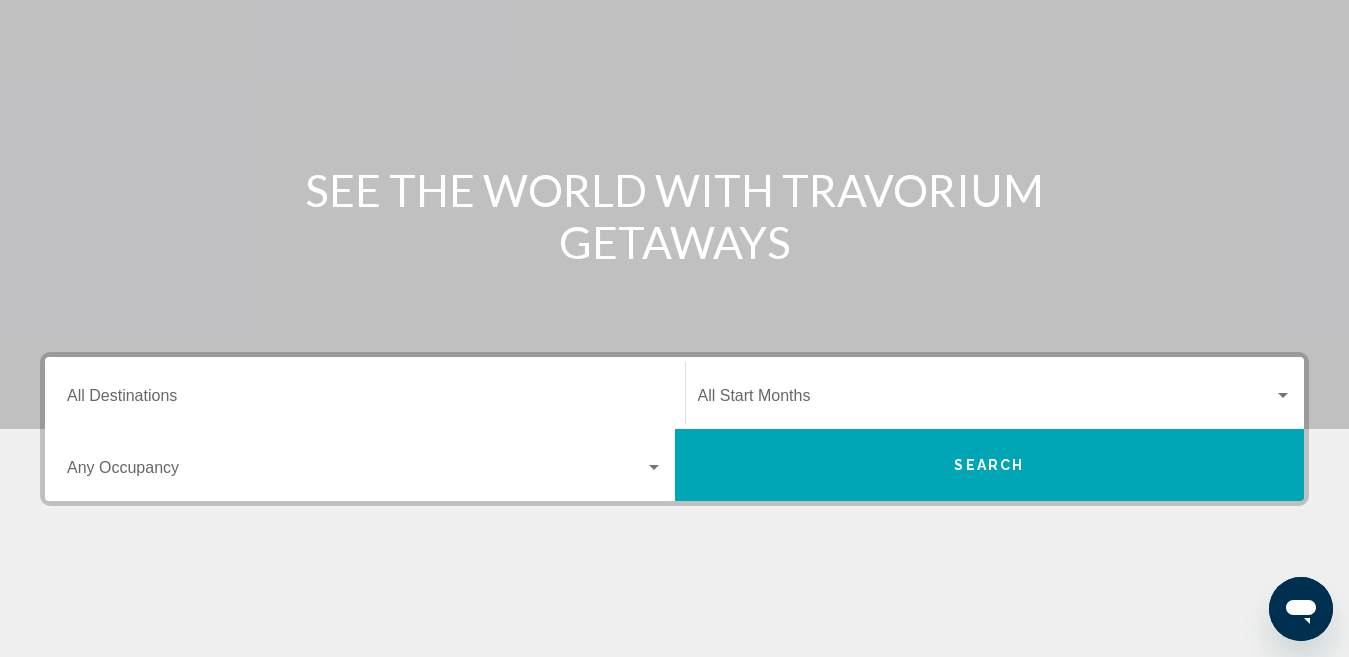 scroll, scrollTop: 400, scrollLeft: 0, axis: vertical 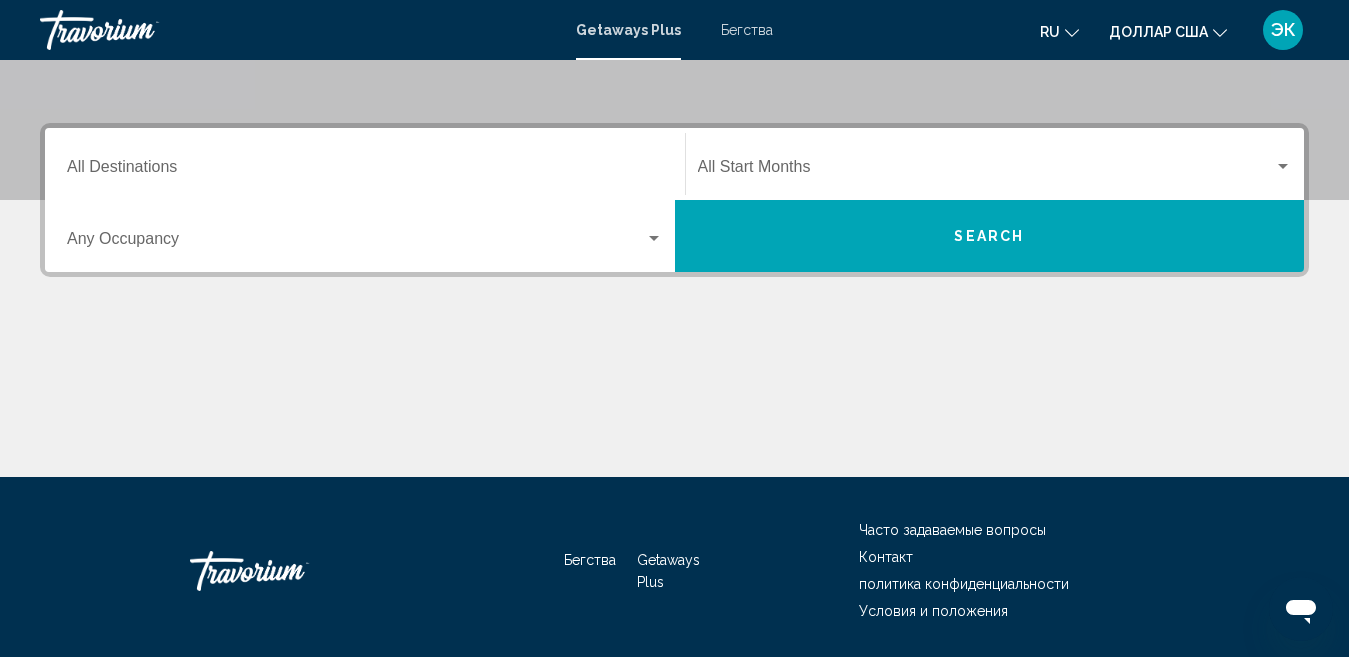 click on "Search" at bounding box center [989, 237] 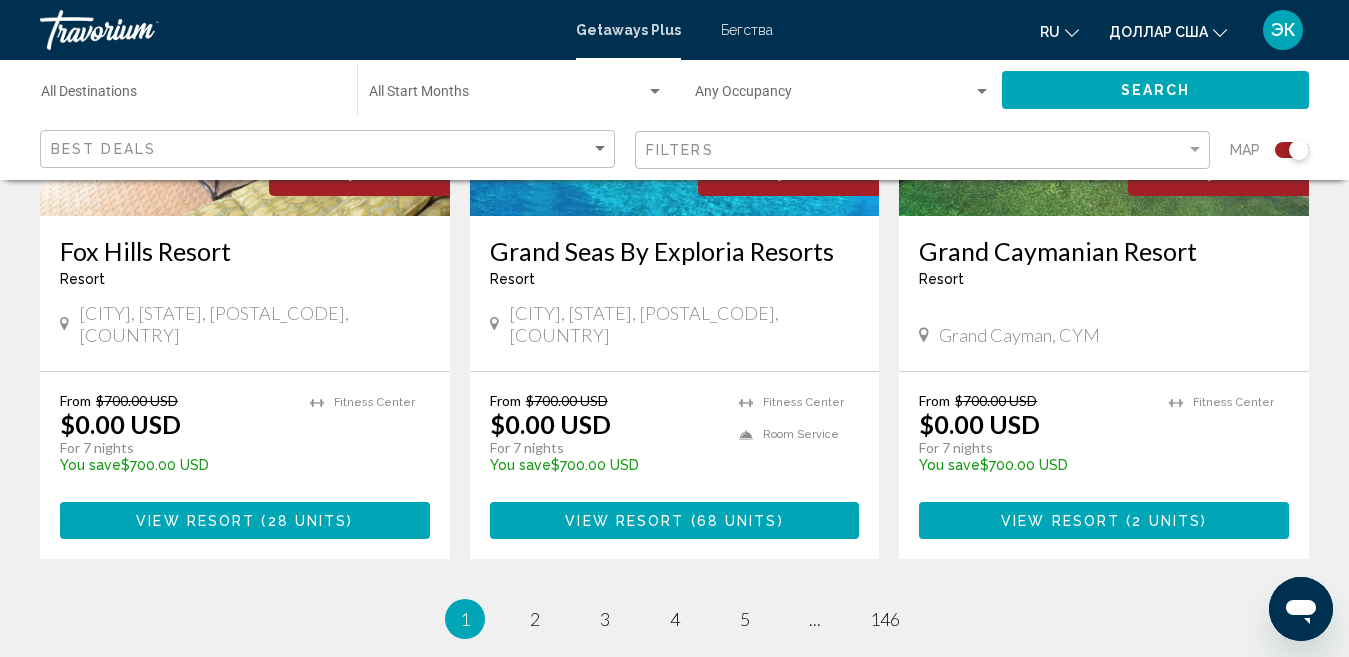 scroll, scrollTop: 3200, scrollLeft: 0, axis: vertical 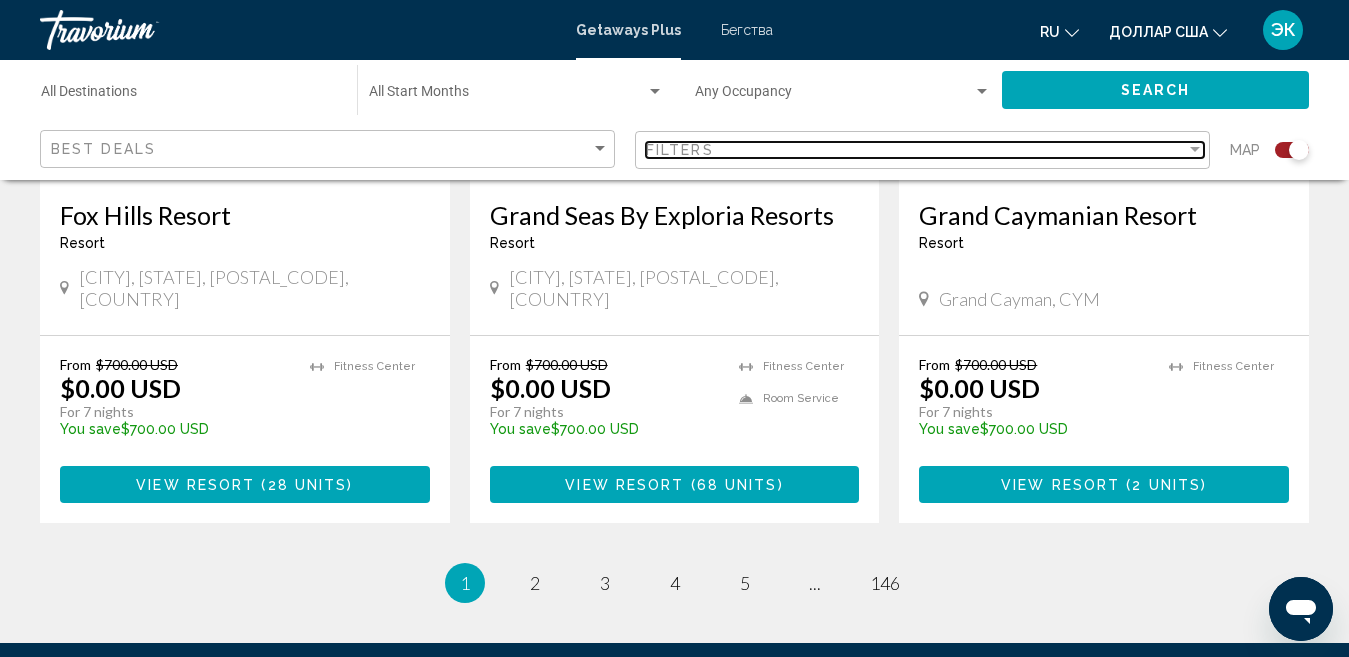click at bounding box center [1195, 150] 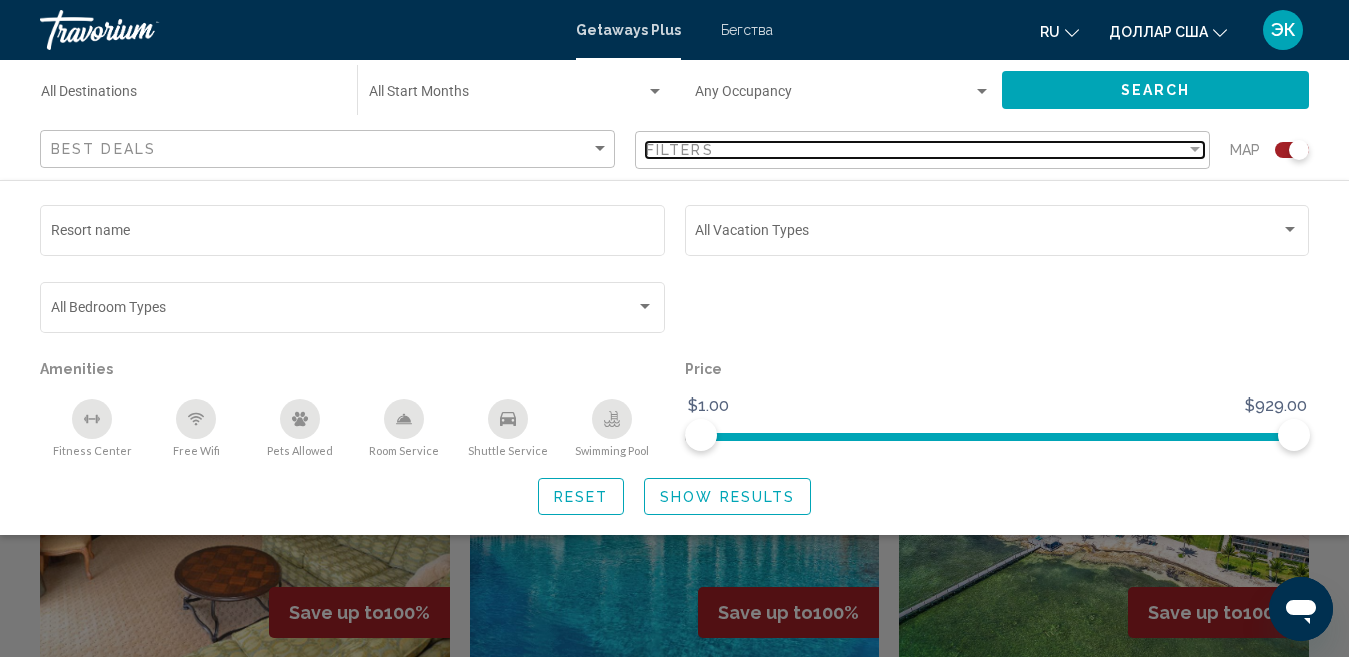 scroll, scrollTop: 2600, scrollLeft: 0, axis: vertical 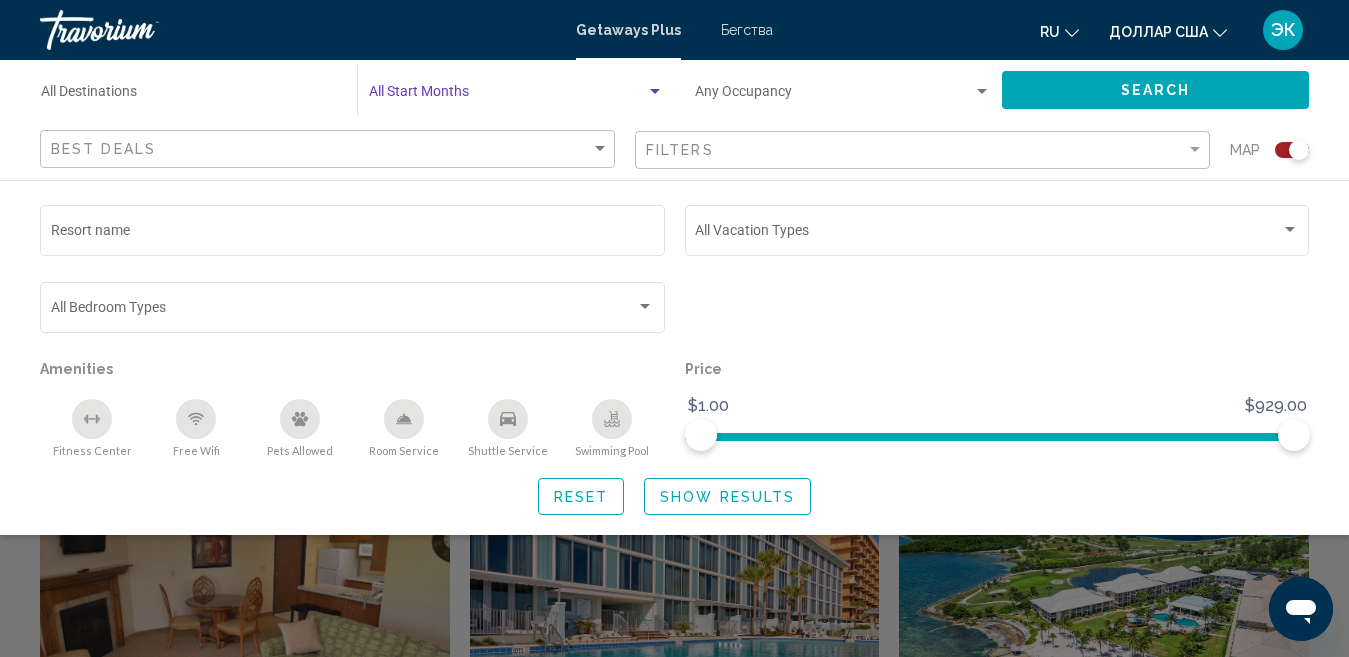 click at bounding box center (655, 91) 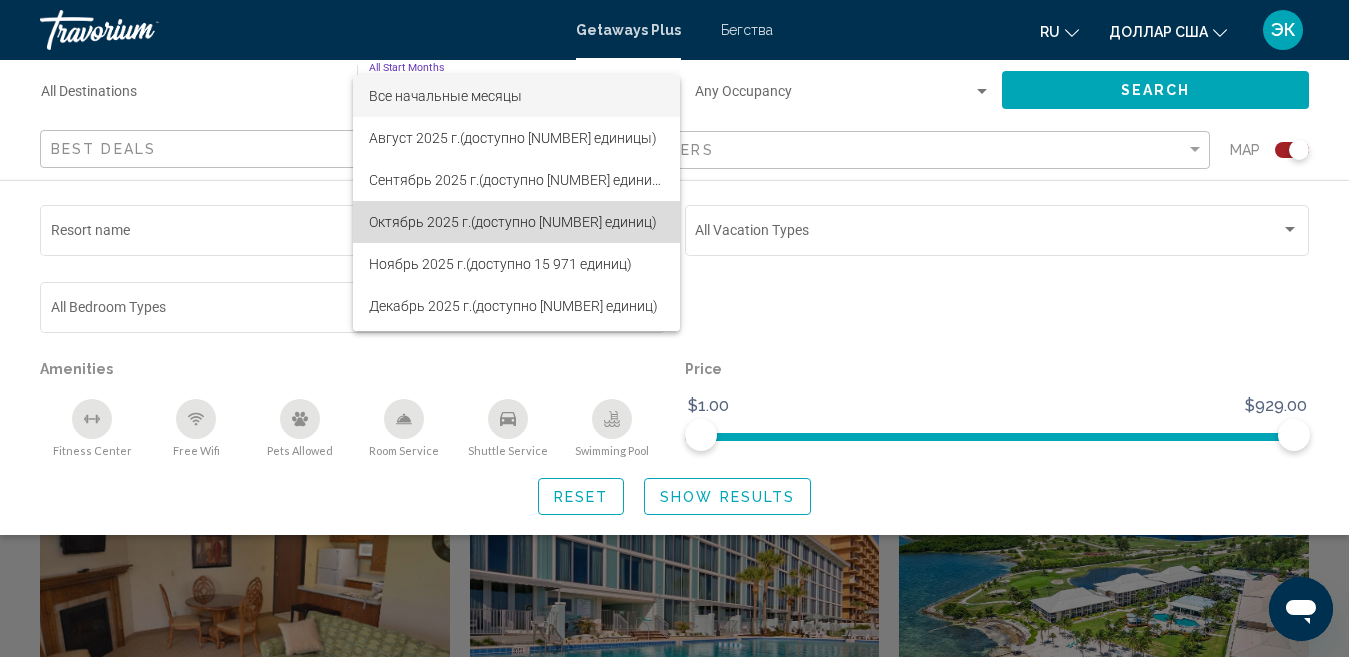 click on "(доступно [NUMBER] единиц)" at bounding box center [564, 222] 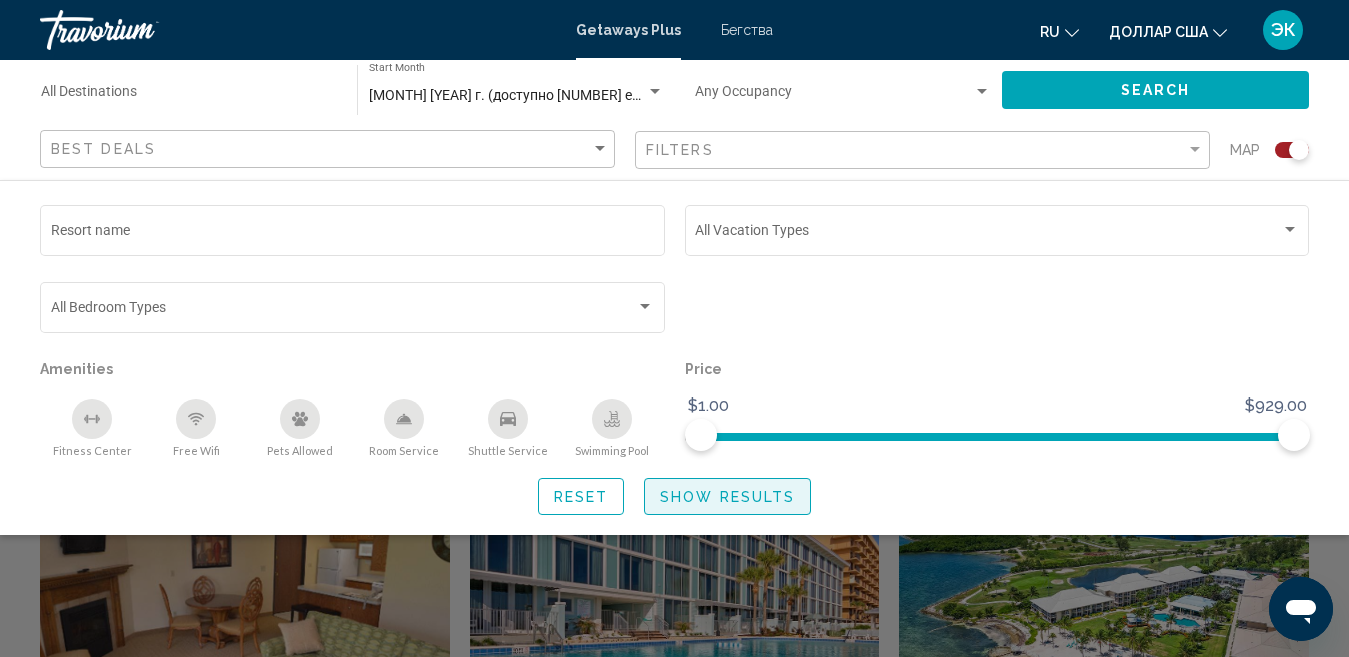 click on "Show Results" 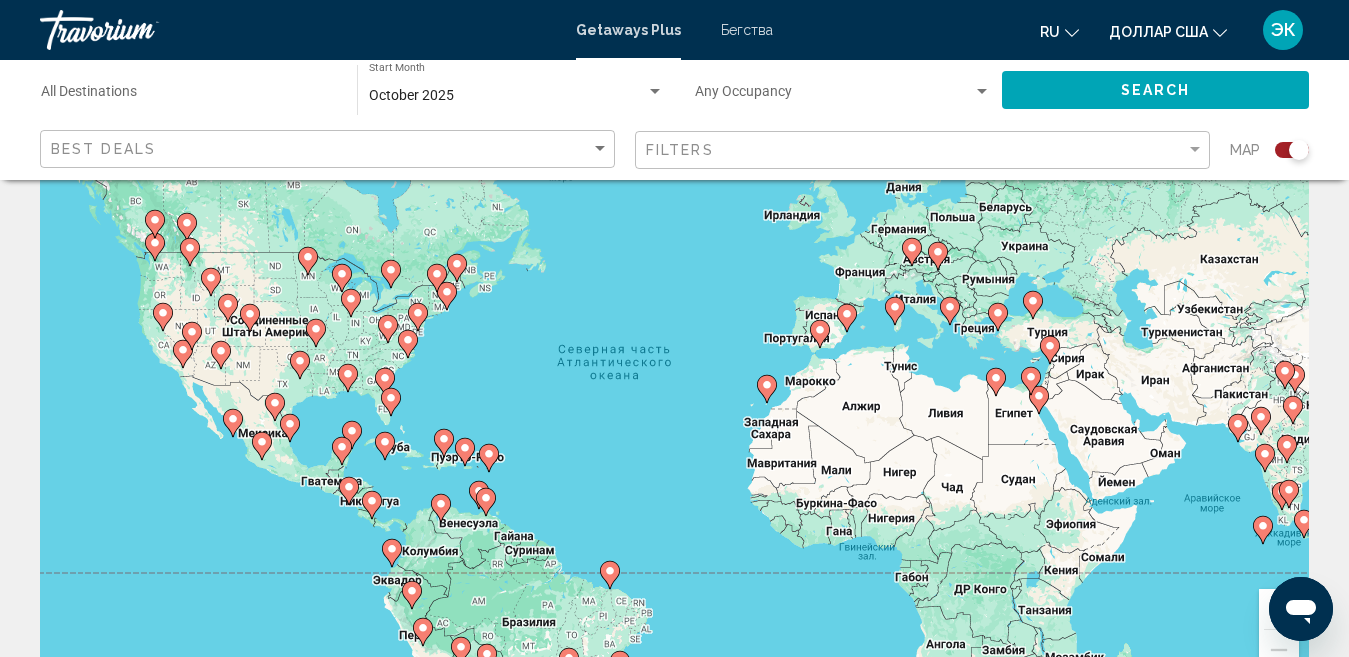 scroll, scrollTop: 100, scrollLeft: 0, axis: vertical 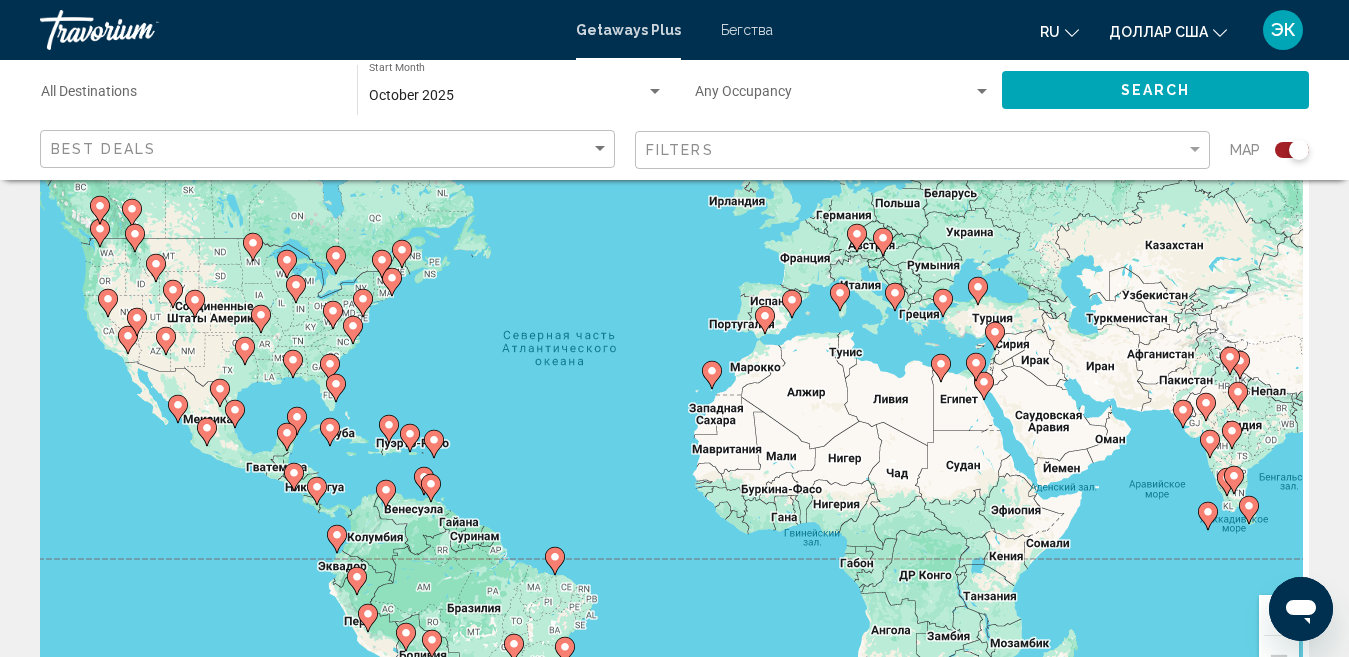 drag, startPoint x: 700, startPoint y: 505, endPoint x: 461, endPoint y: 464, distance: 242.49124 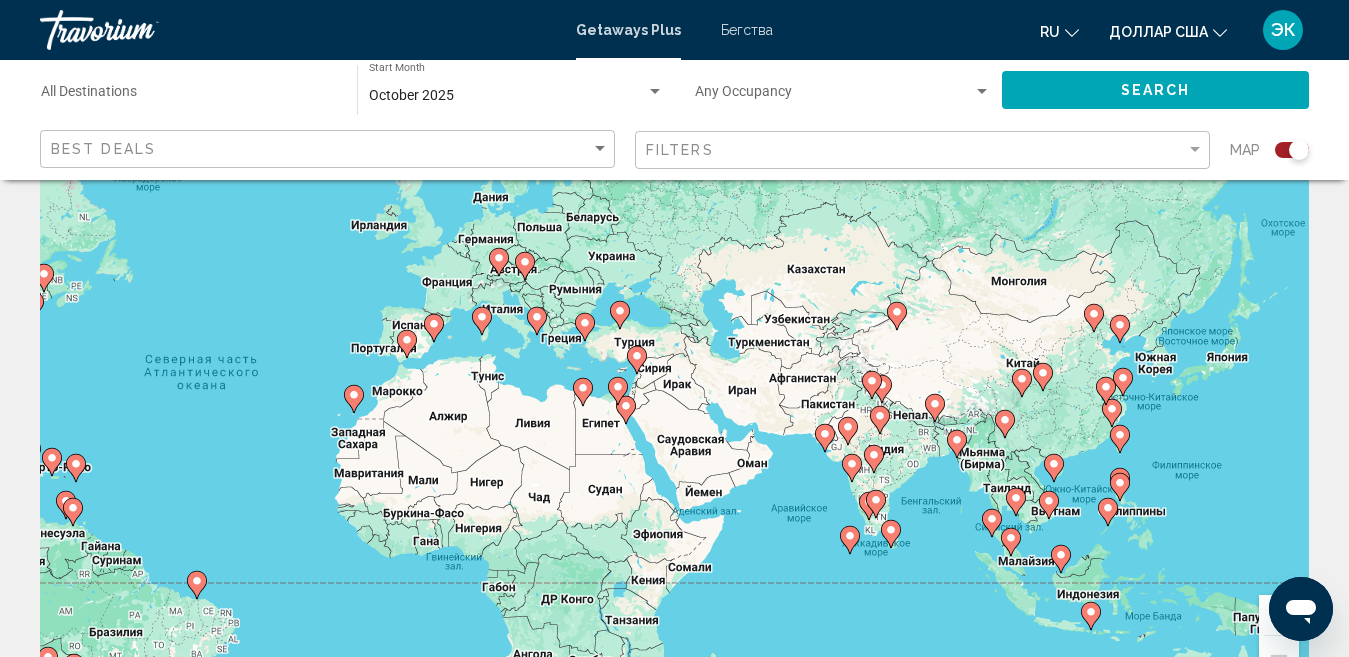 drag, startPoint x: 971, startPoint y: 546, endPoint x: 811, endPoint y: 598, distance: 168.23793 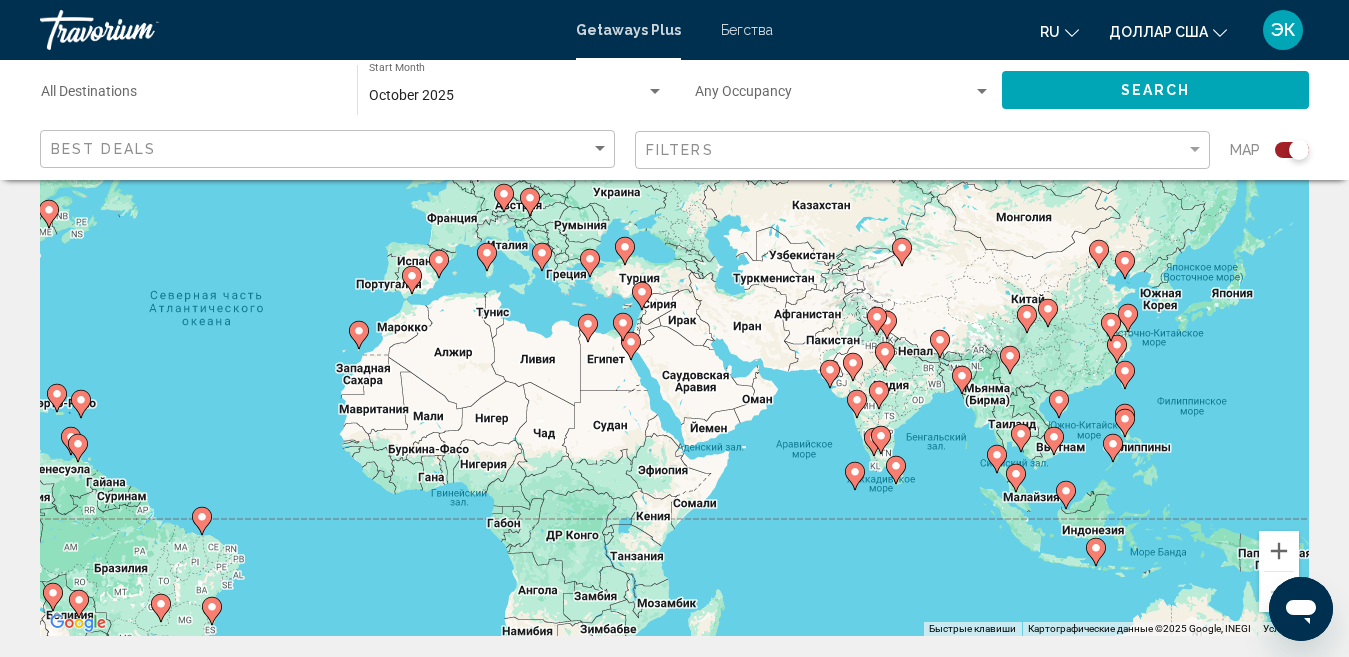 scroll, scrollTop: 200, scrollLeft: 0, axis: vertical 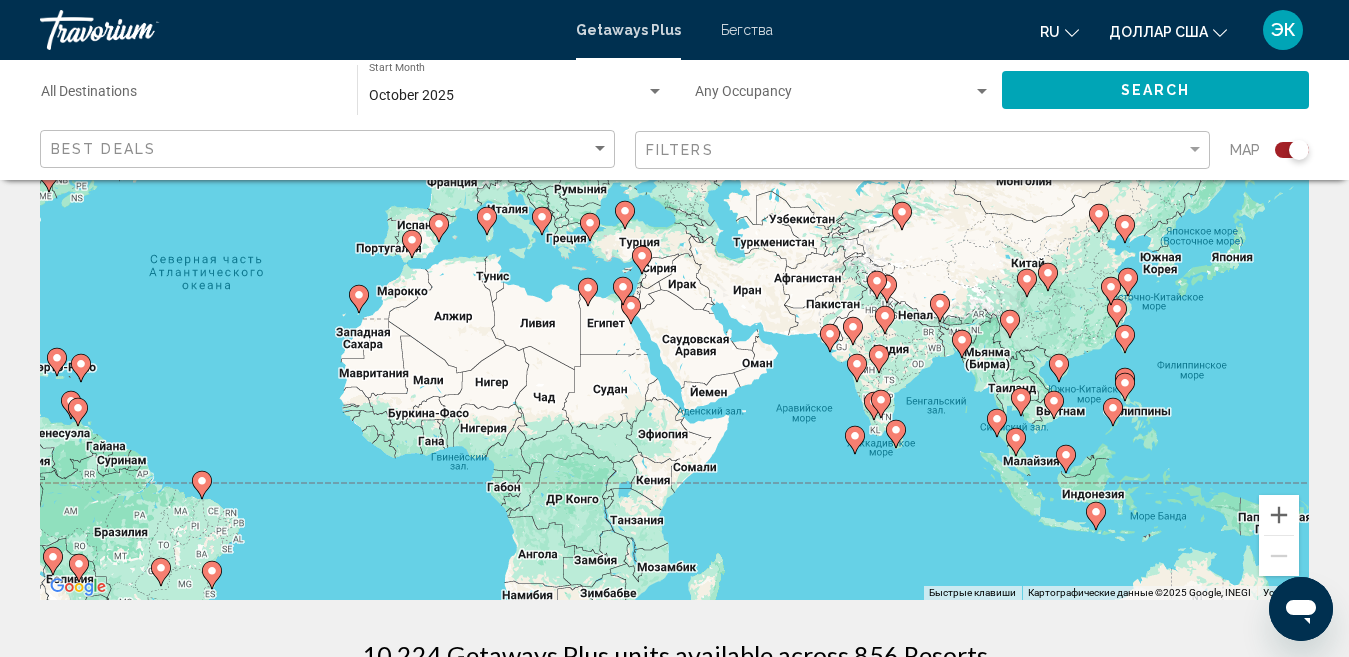 click 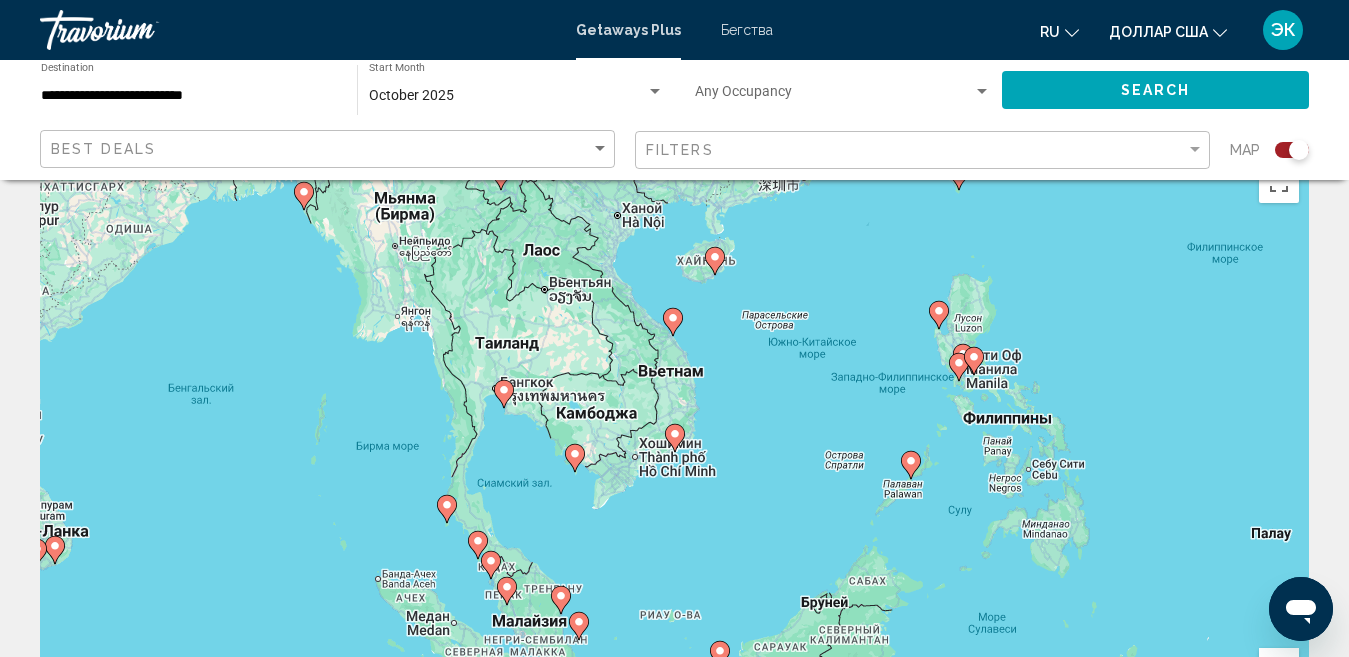 scroll, scrollTop: 0, scrollLeft: 0, axis: both 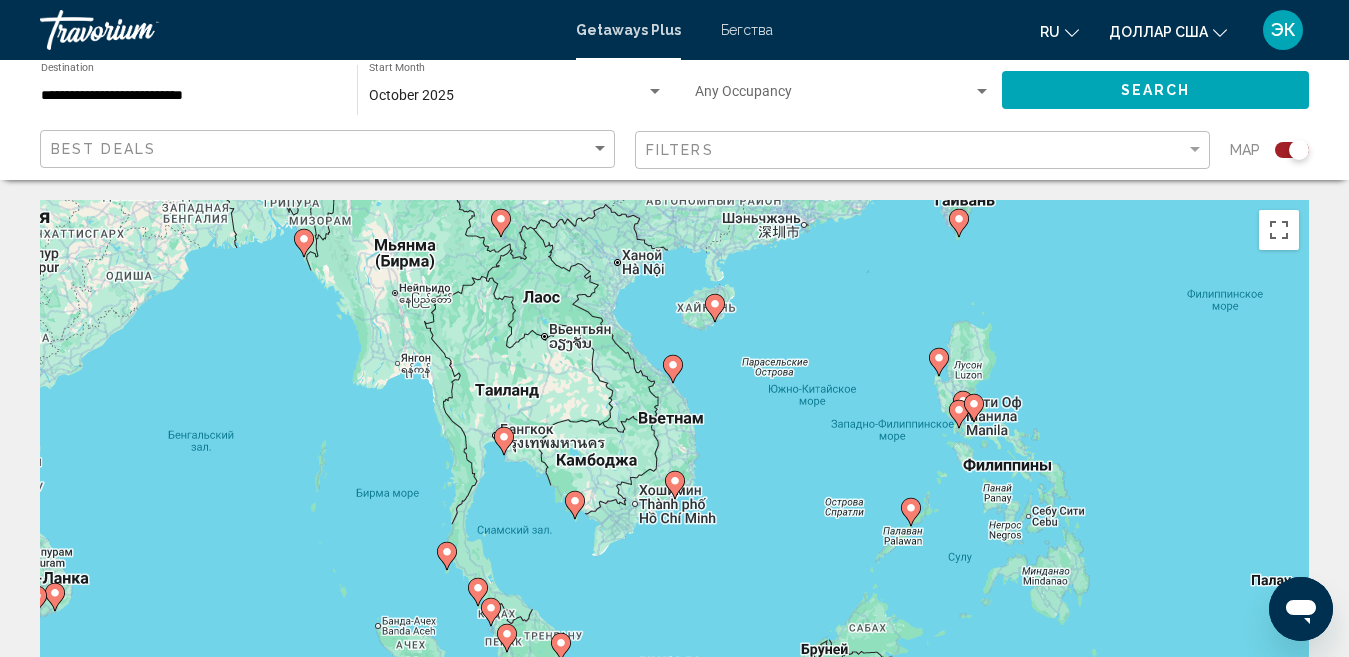 click 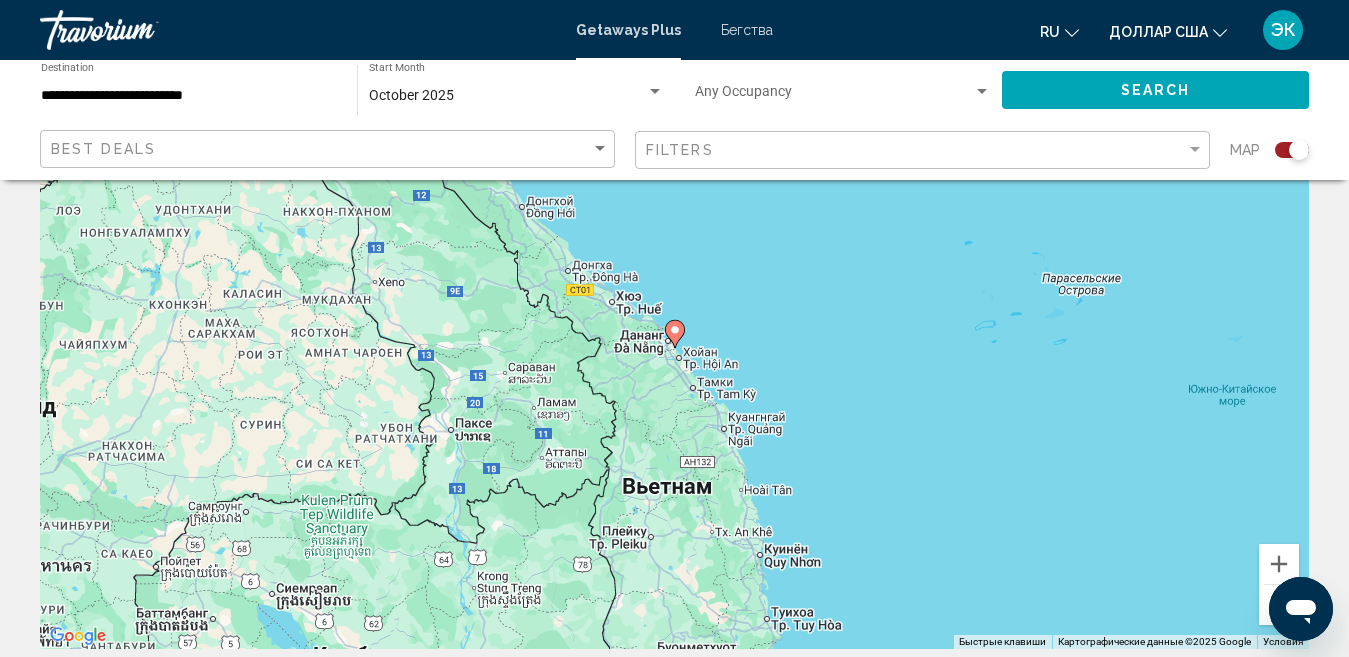 scroll, scrollTop: 0, scrollLeft: 0, axis: both 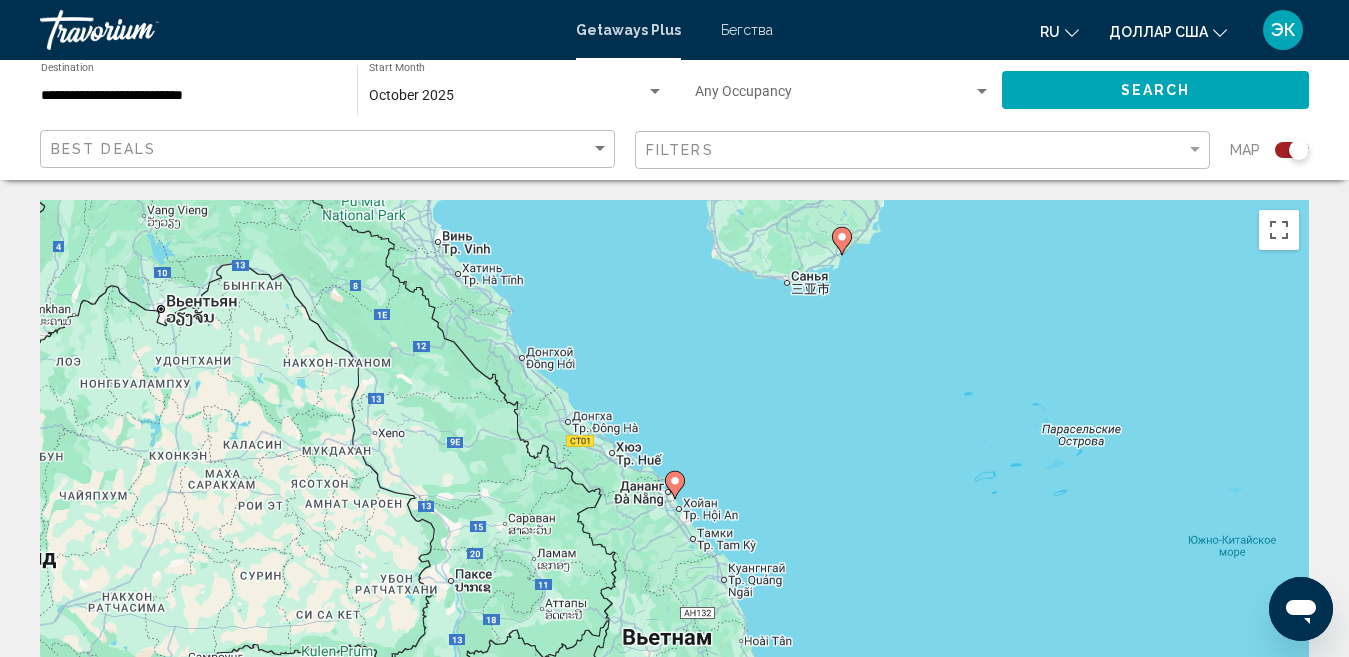 click on "Search" 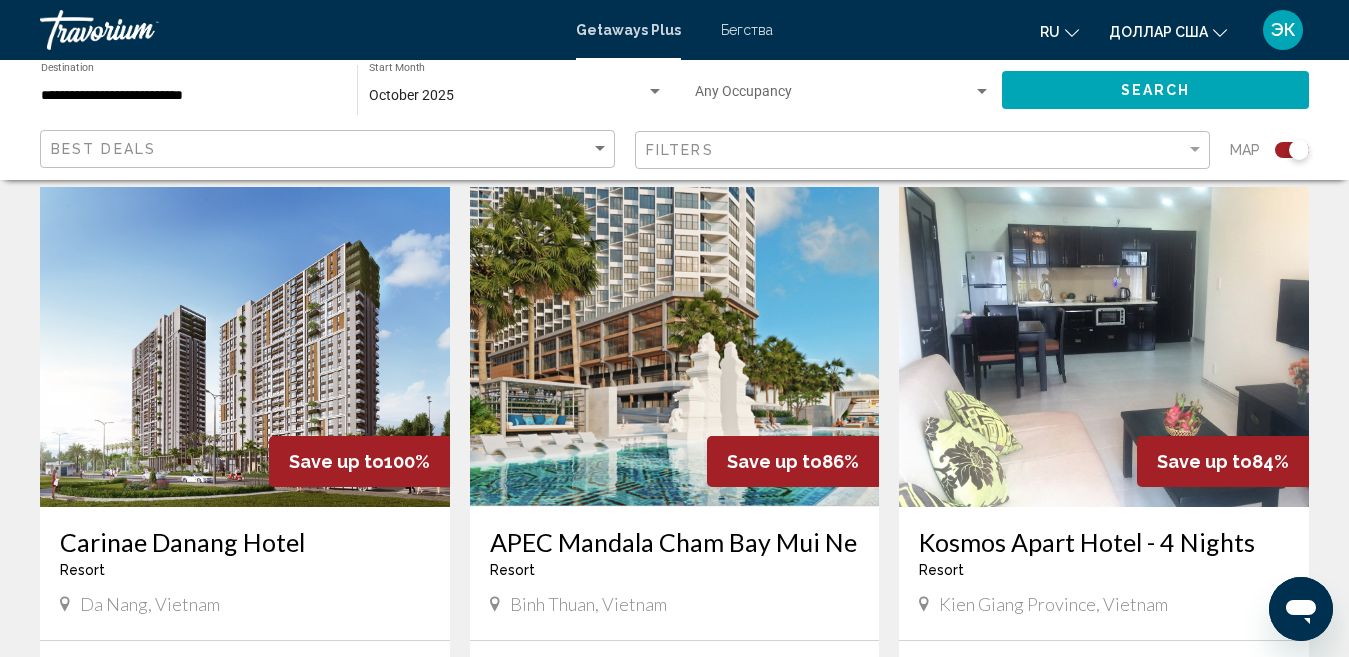 scroll, scrollTop: 700, scrollLeft: 0, axis: vertical 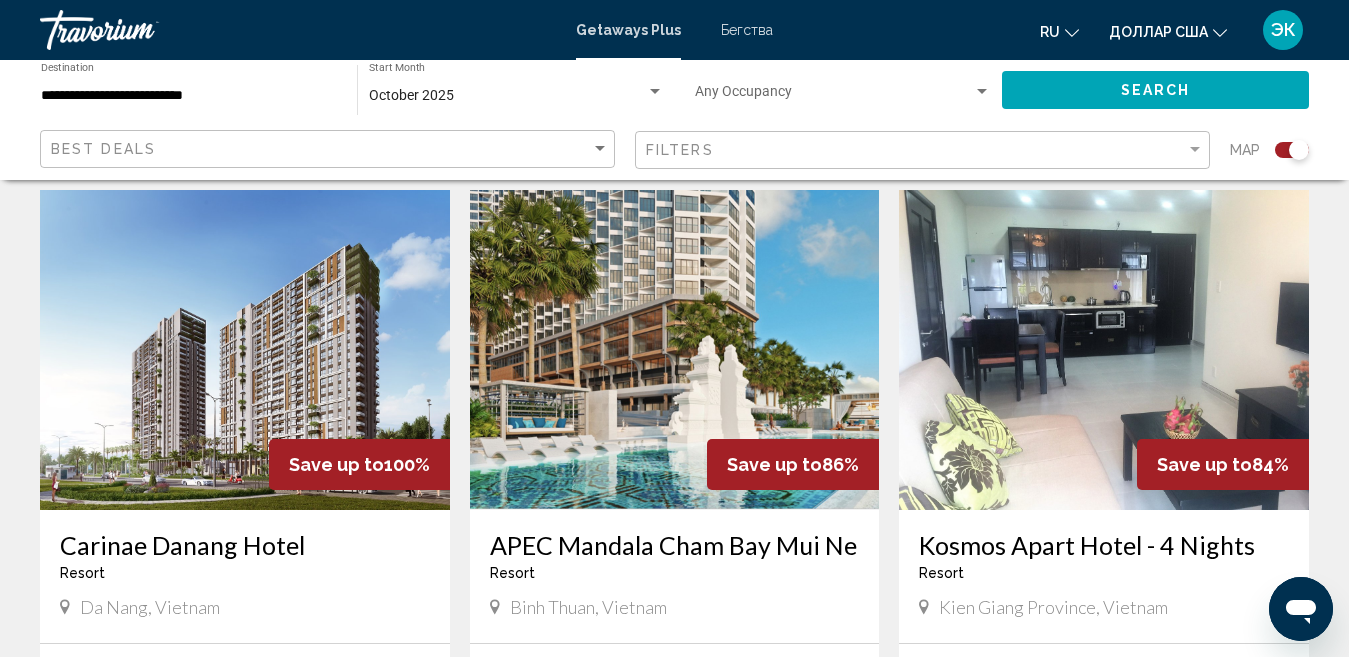 click at bounding box center [245, 350] 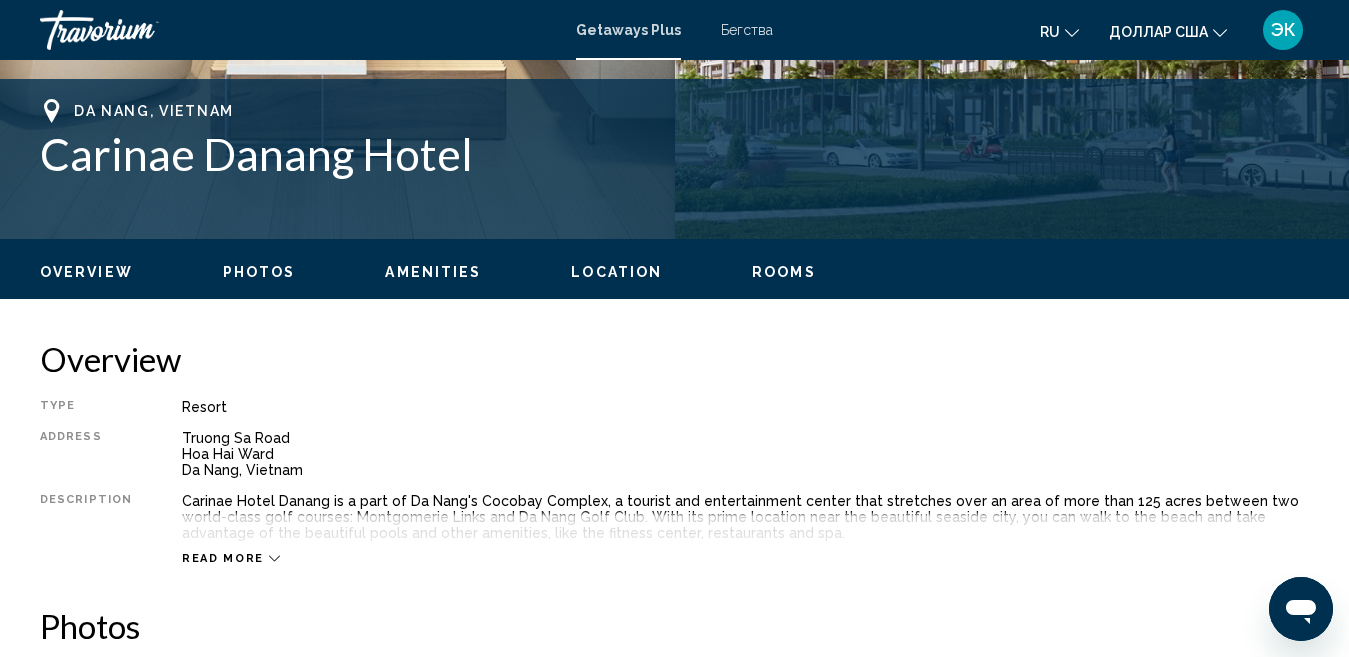 scroll, scrollTop: 906, scrollLeft: 0, axis: vertical 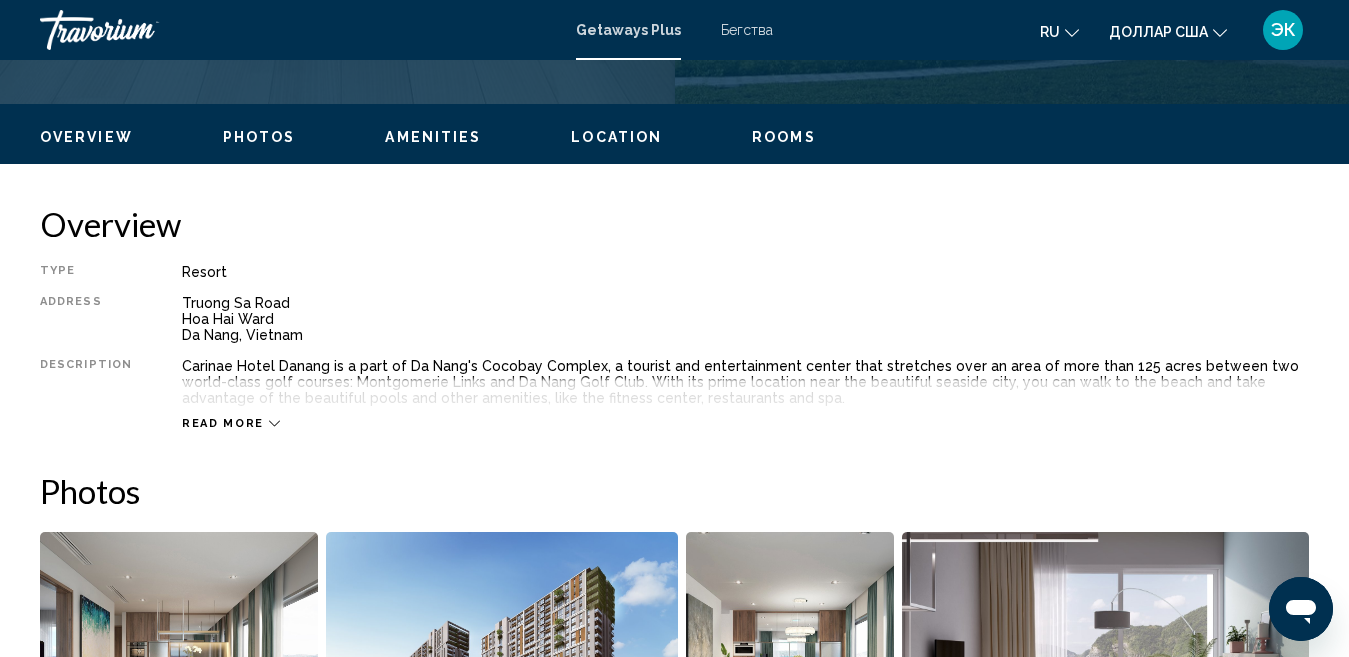 click 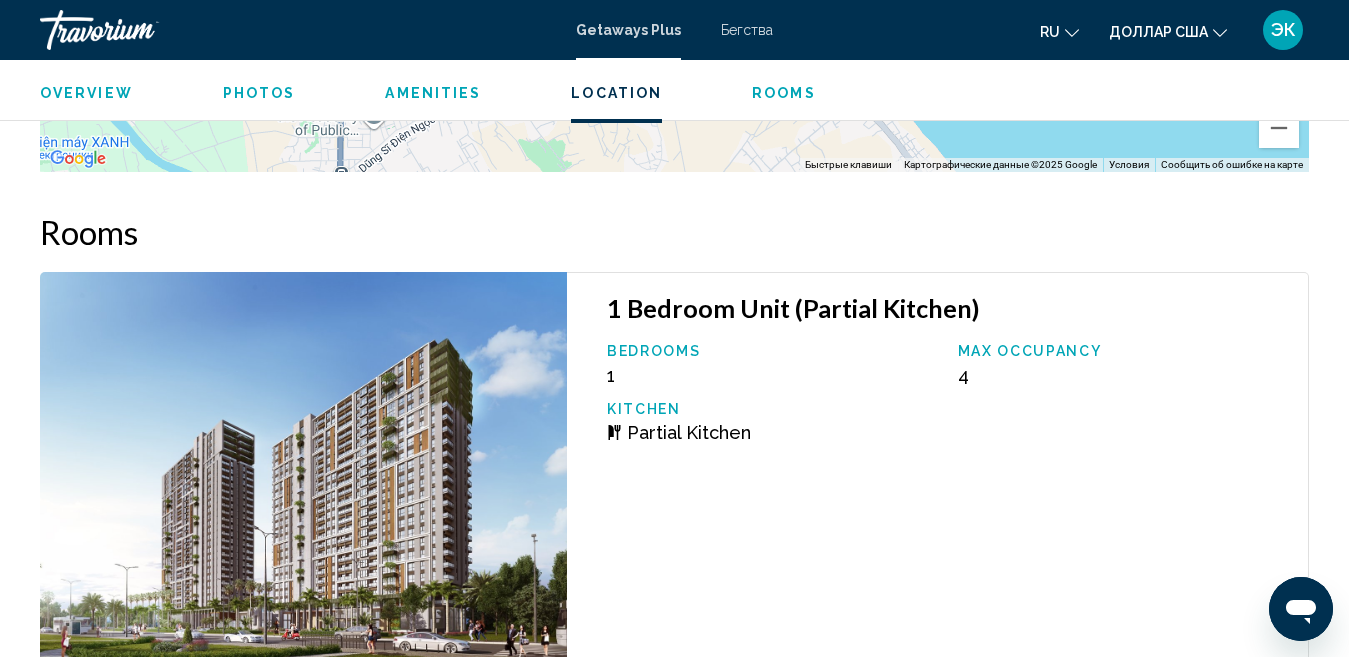 scroll, scrollTop: 3006, scrollLeft: 0, axis: vertical 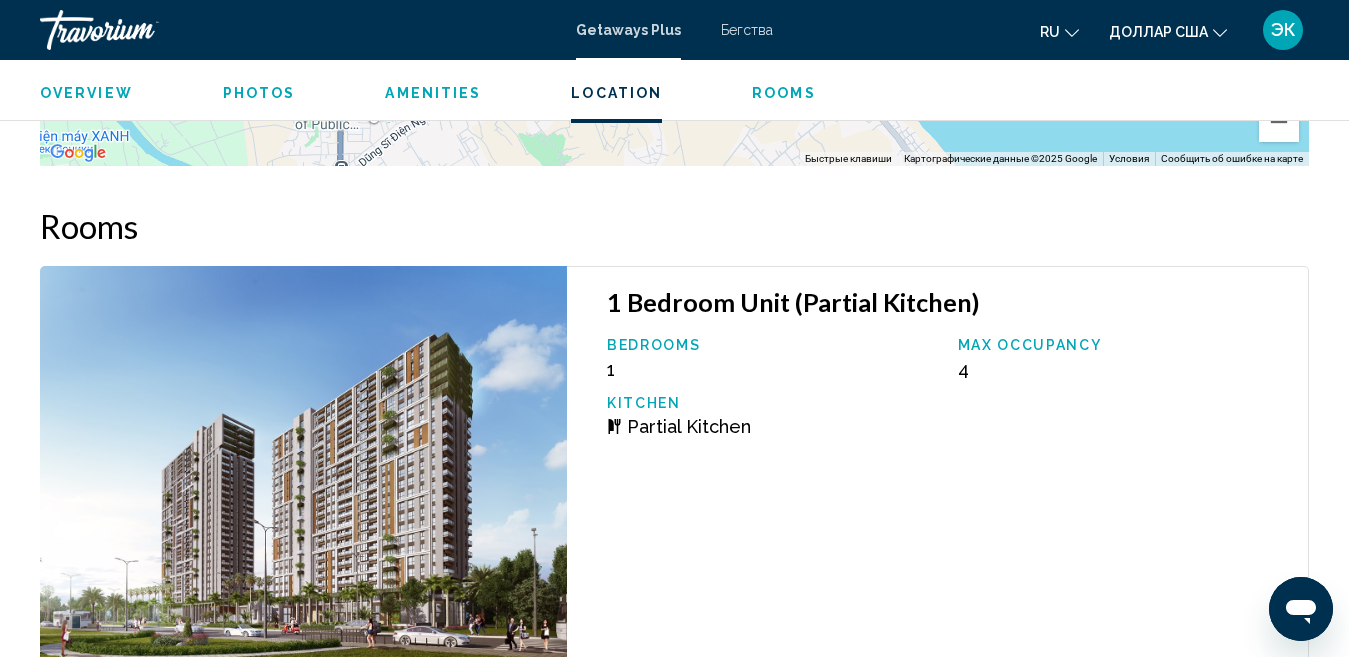 click on "ru
English Español Français Italiano Português русский" 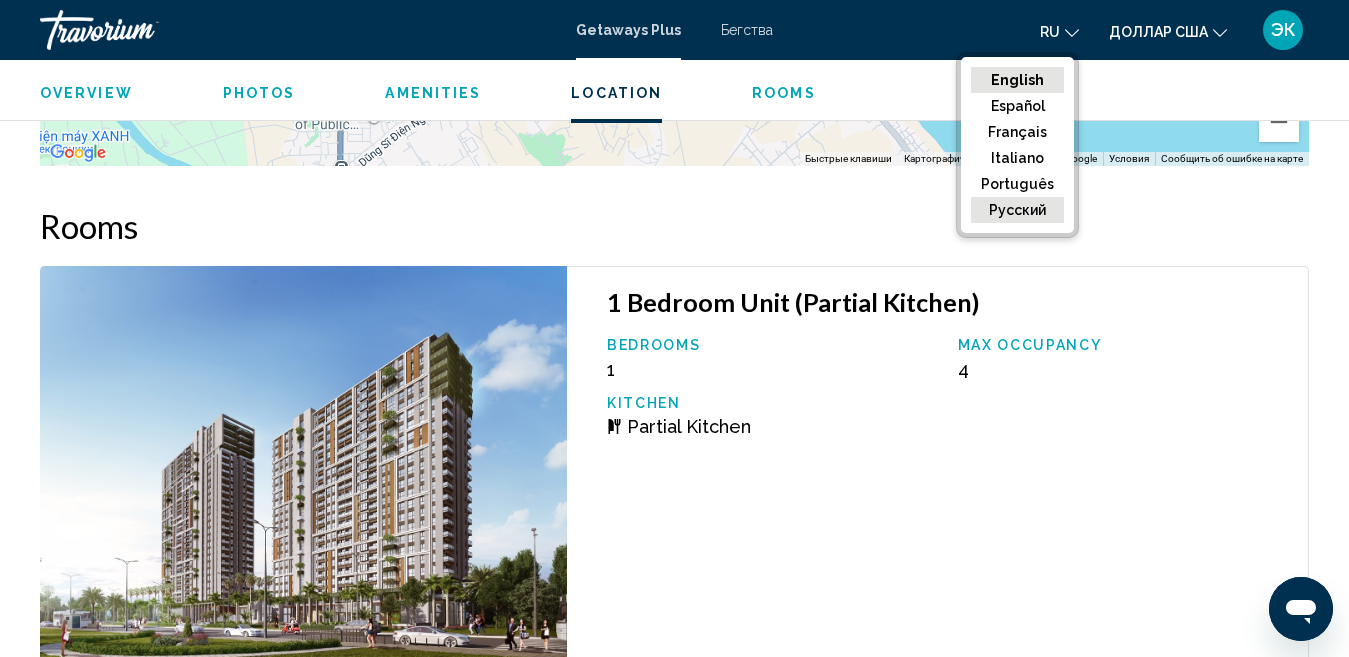 click on "русский" 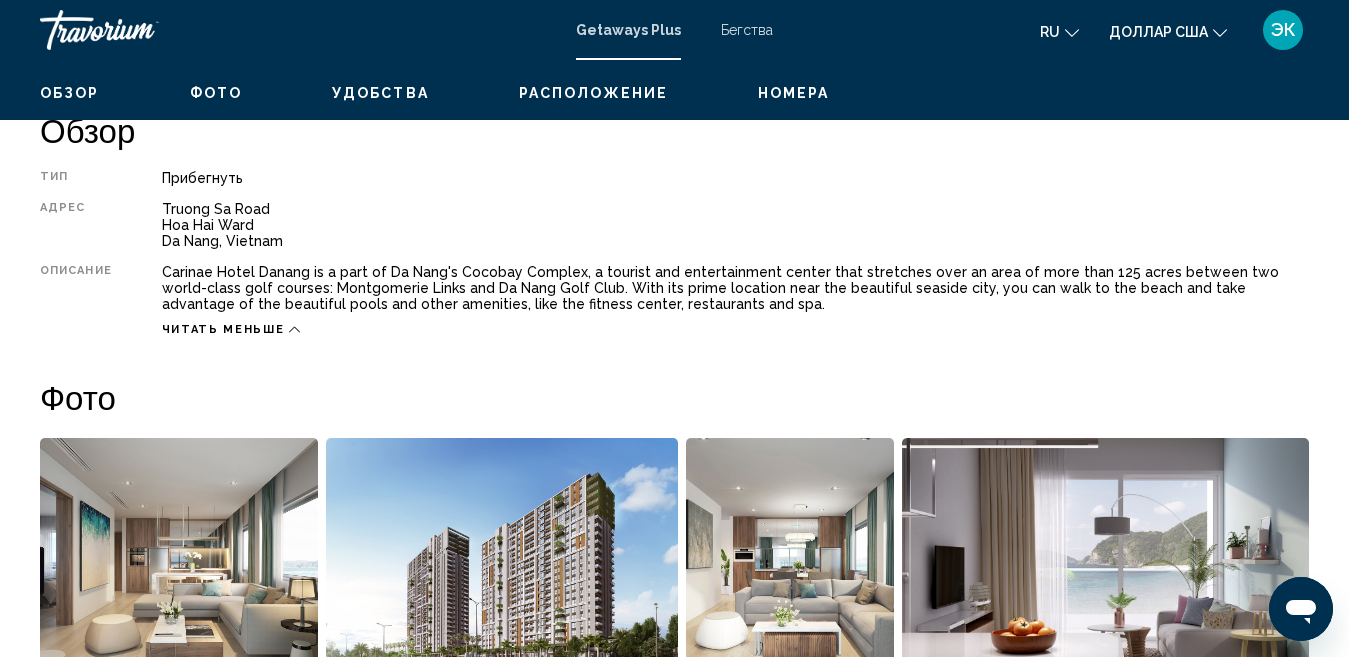 scroll, scrollTop: 500, scrollLeft: 0, axis: vertical 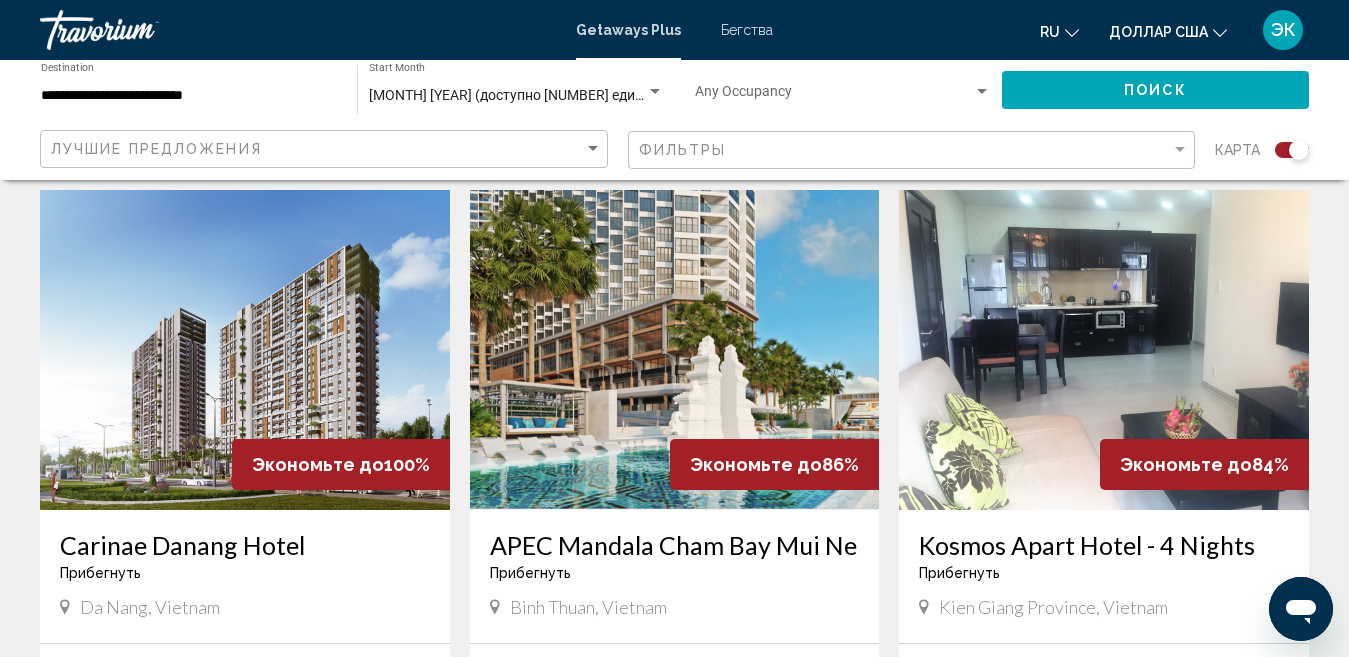 click at bounding box center (675, 350) 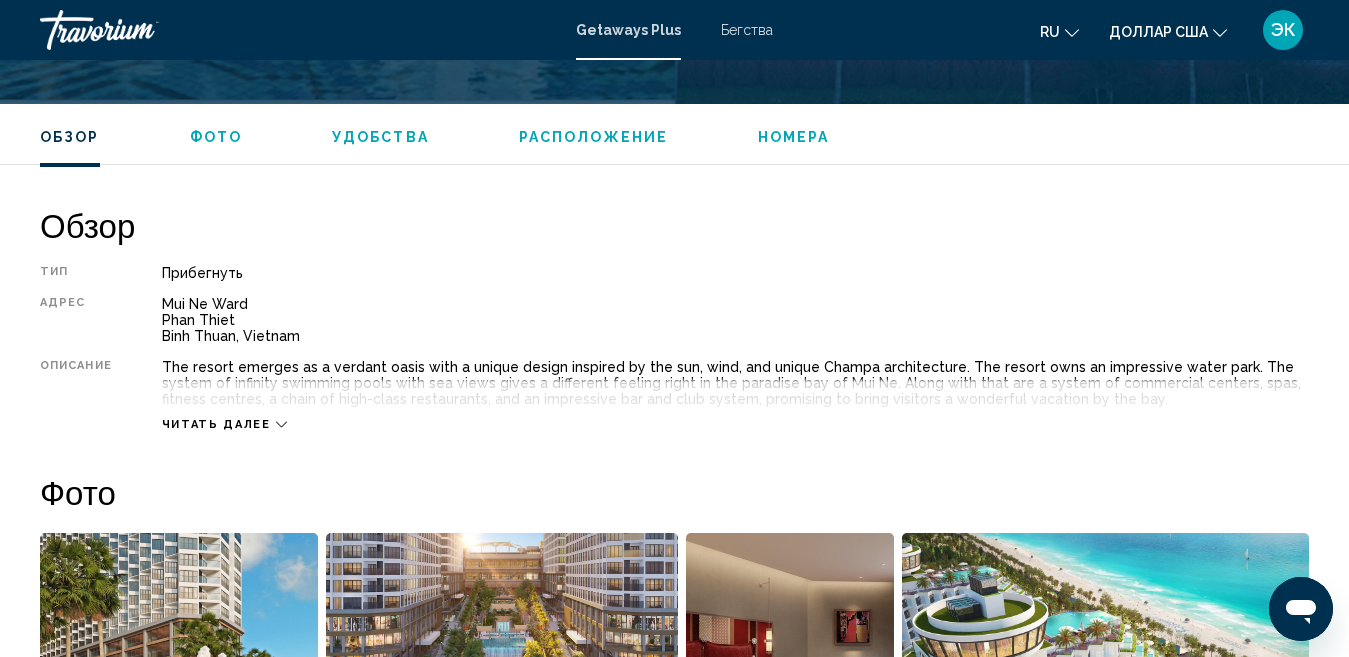 scroll, scrollTop: 1006, scrollLeft: 0, axis: vertical 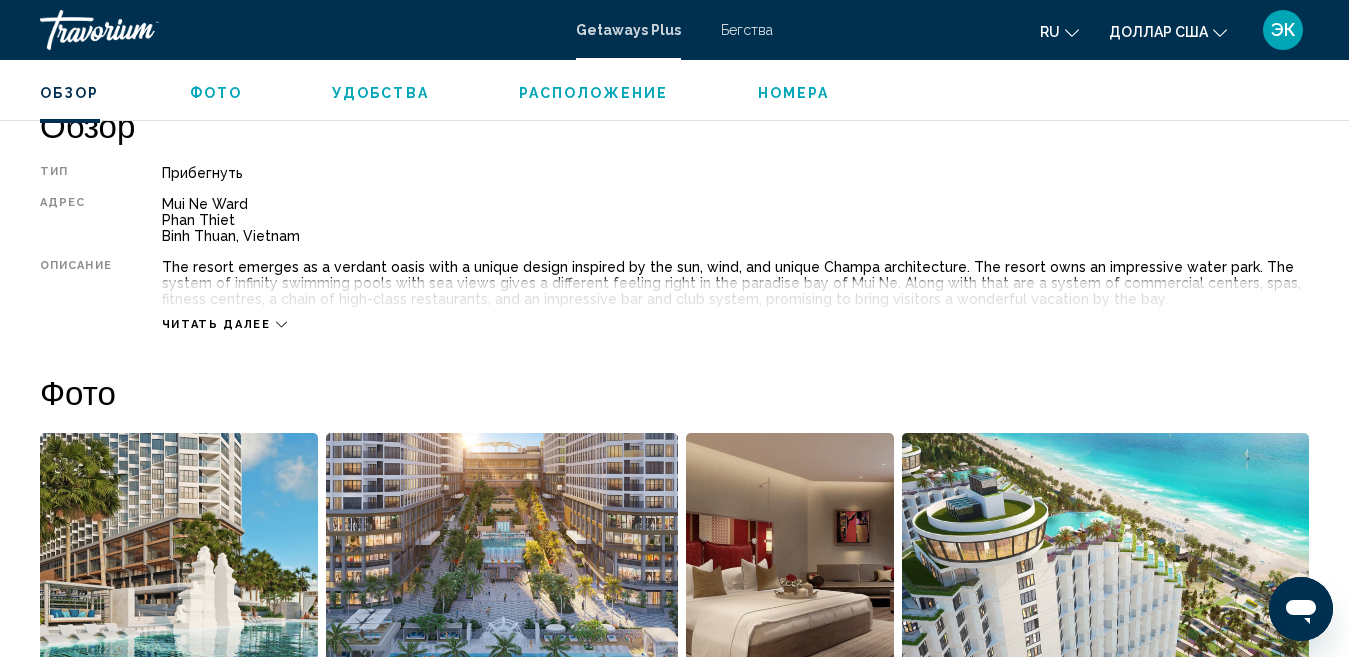 click on "Читать далее" at bounding box center (216, 324) 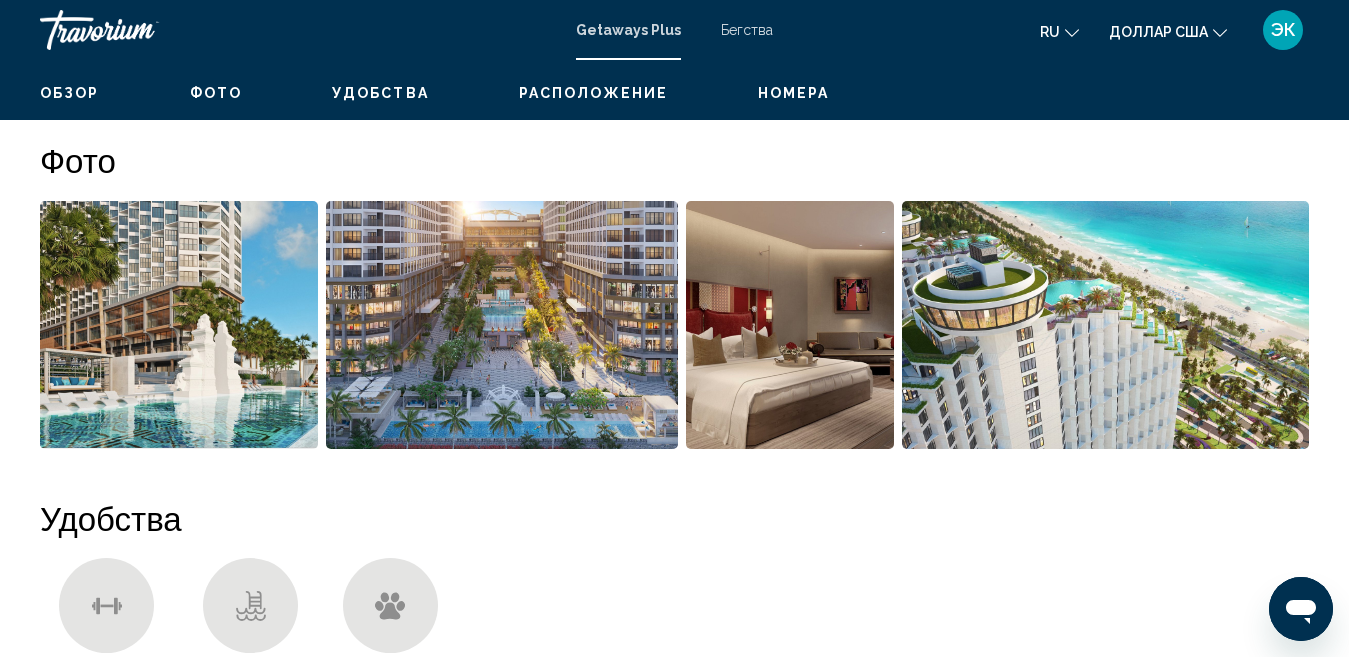 scroll, scrollTop: 906, scrollLeft: 0, axis: vertical 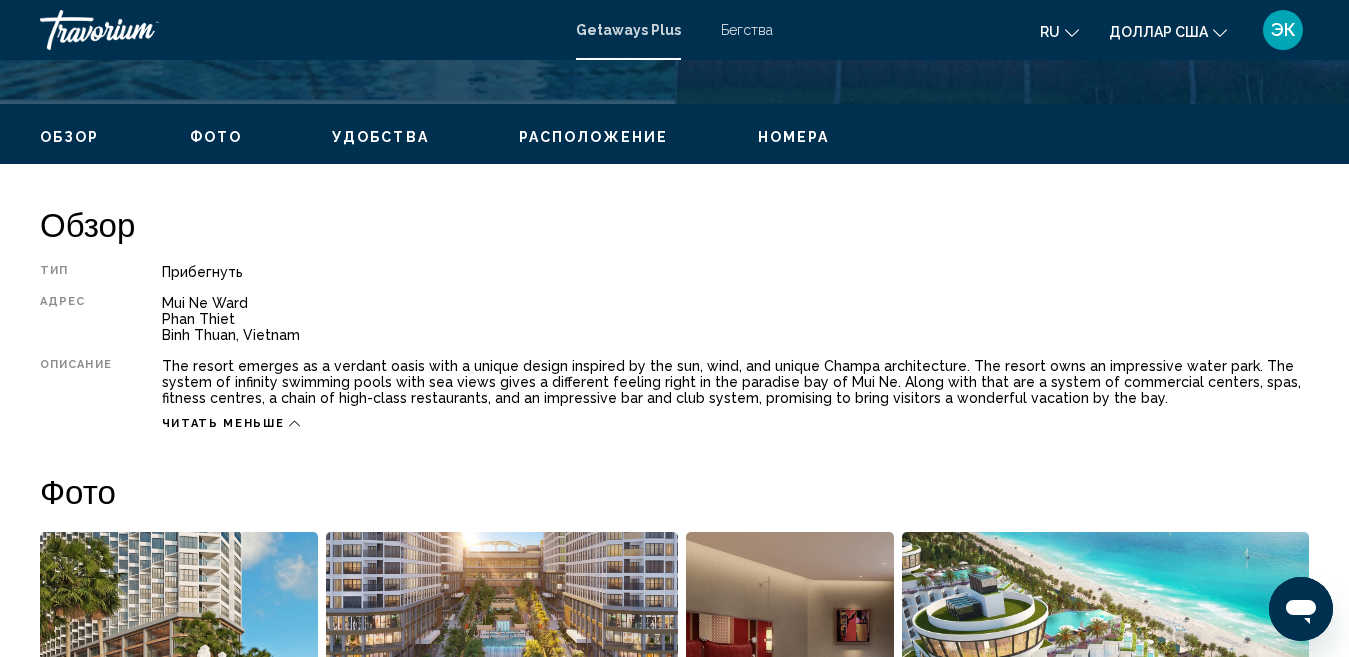 click on "Номера" at bounding box center (794, 137) 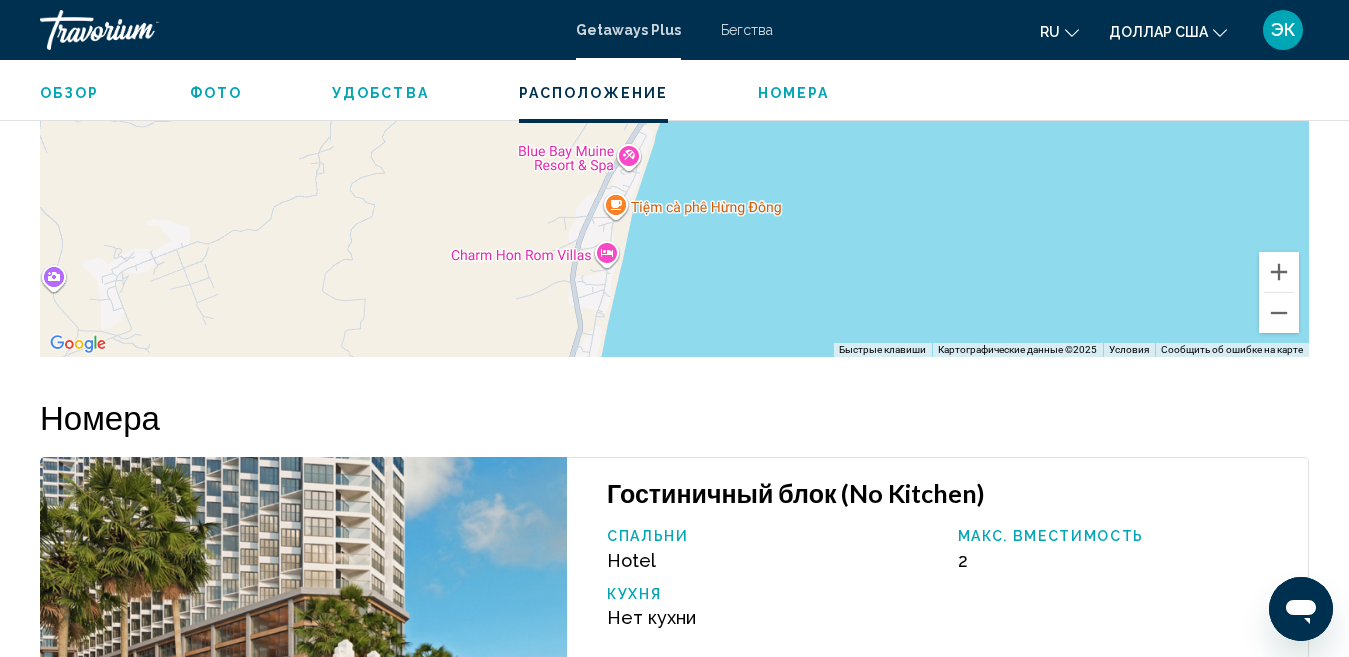 scroll, scrollTop: 2974, scrollLeft: 0, axis: vertical 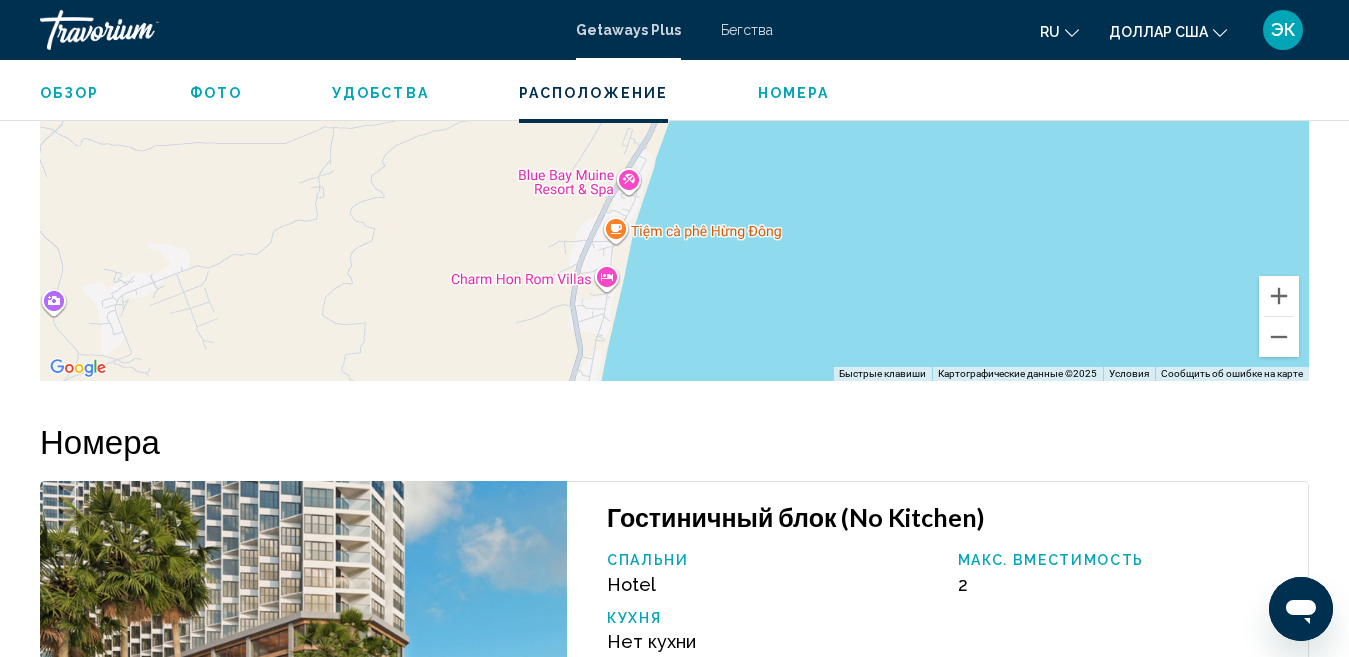 click on "Обзор
Фото
Удобства
Расположение
Номера
искать" 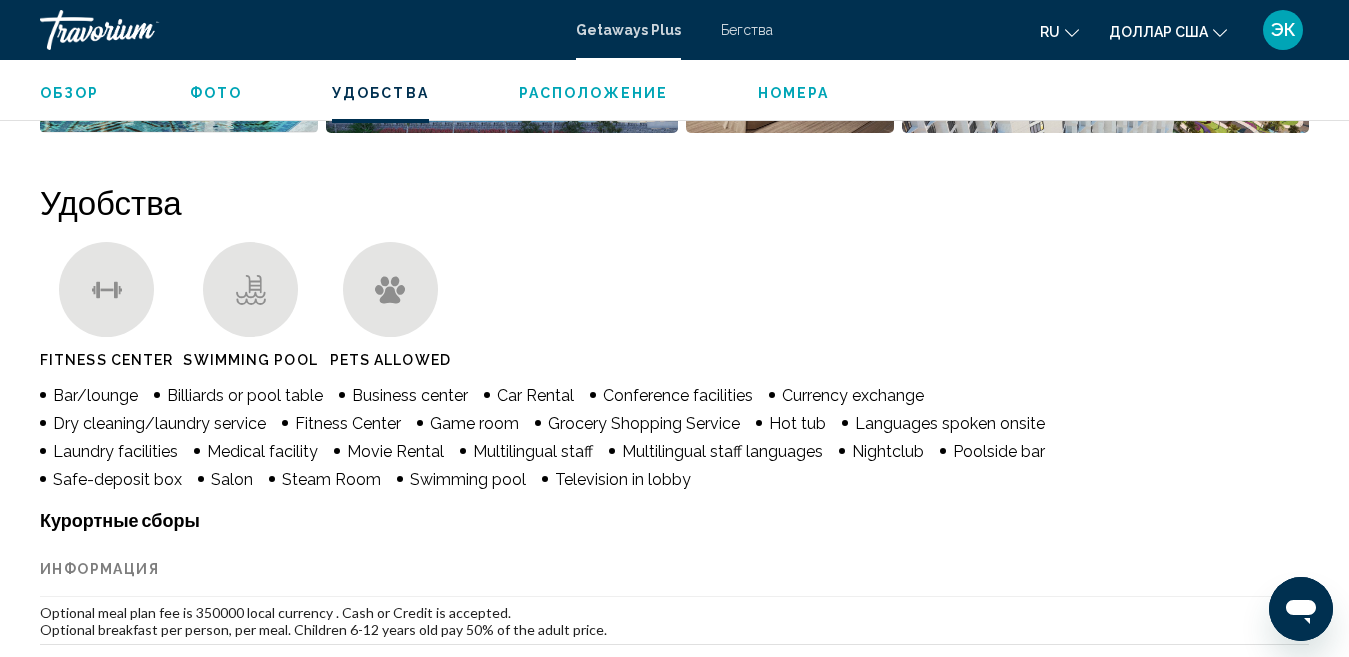 scroll, scrollTop: 1475, scrollLeft: 0, axis: vertical 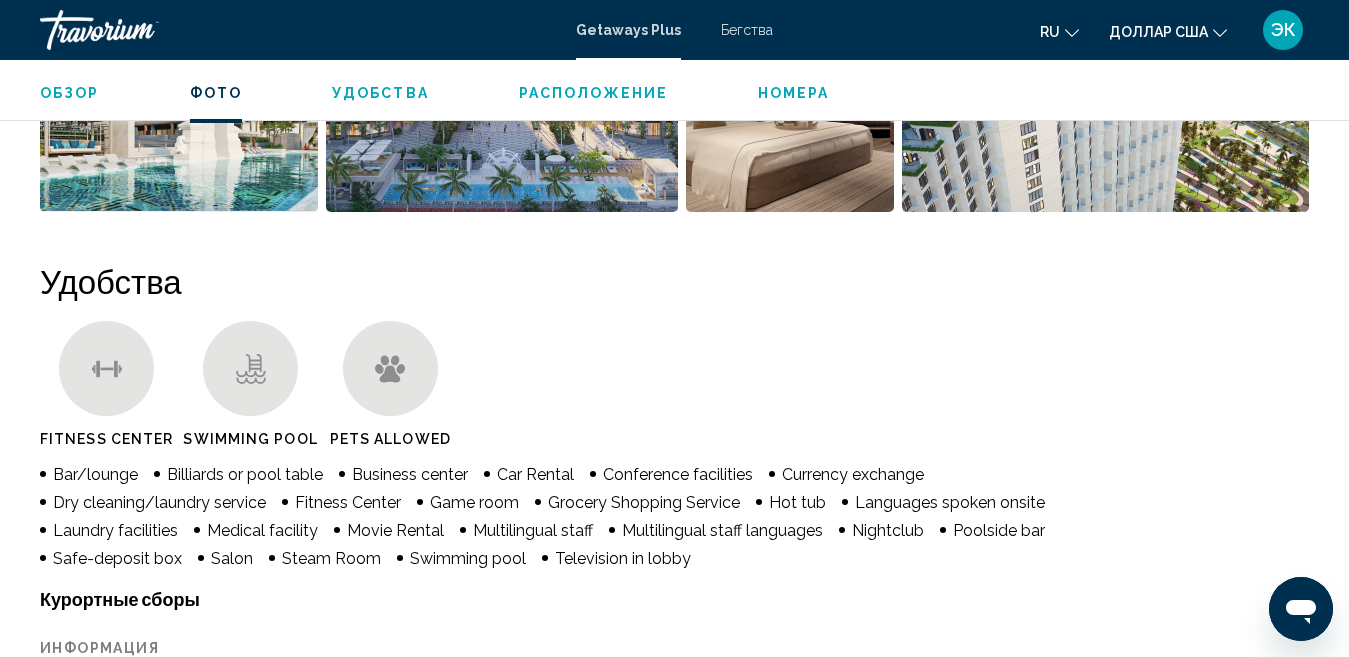 click on "Удобства" at bounding box center [380, 93] 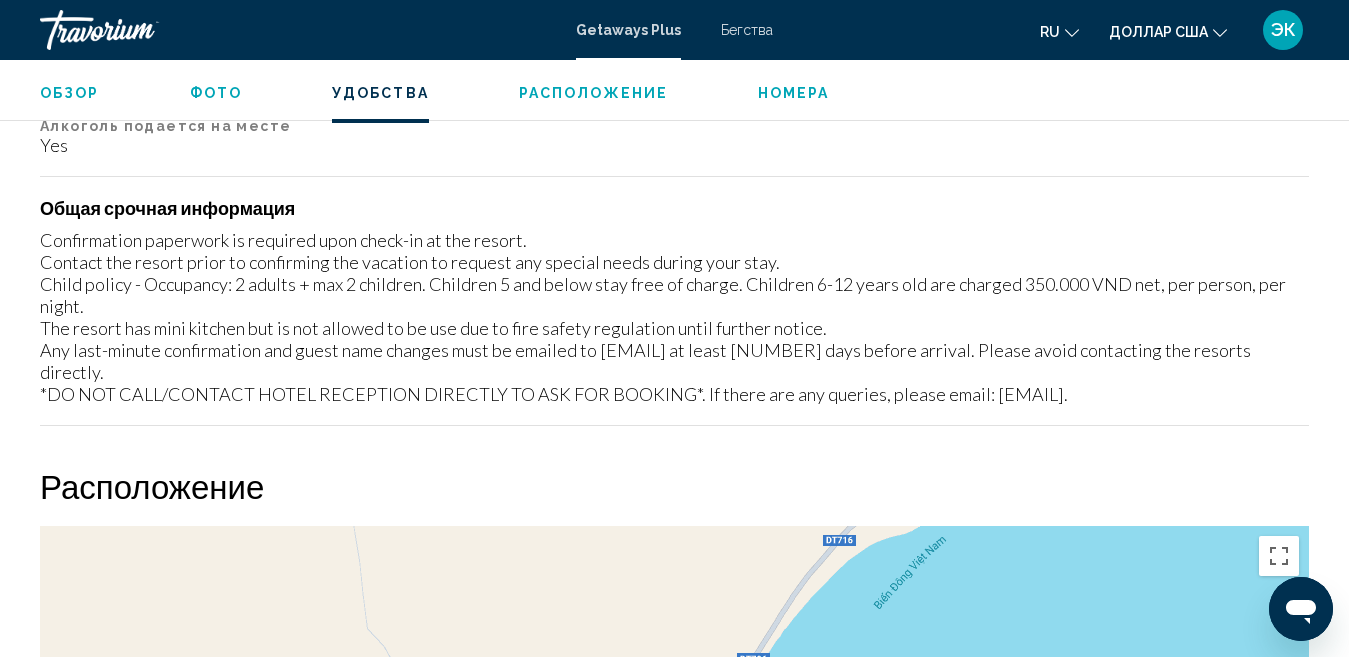 scroll, scrollTop: 1816, scrollLeft: 0, axis: vertical 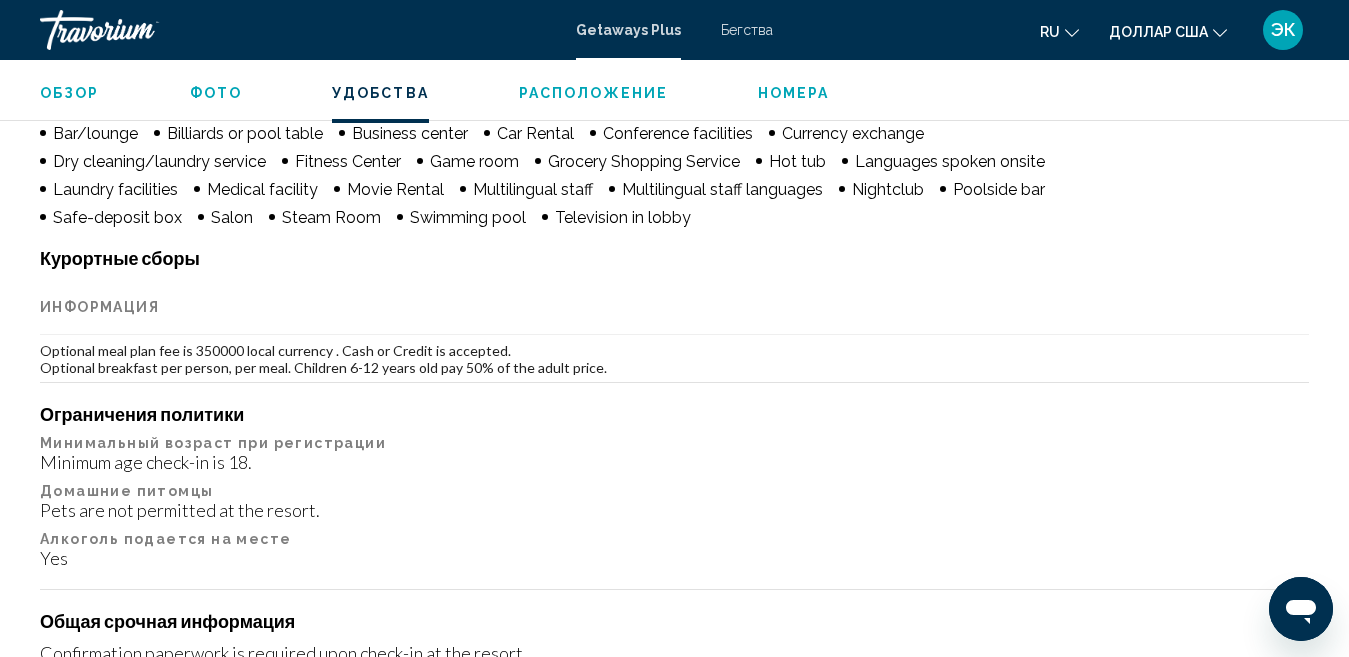 click on "Обзор
Фото
Удобства
Расположение
Номера
искать" 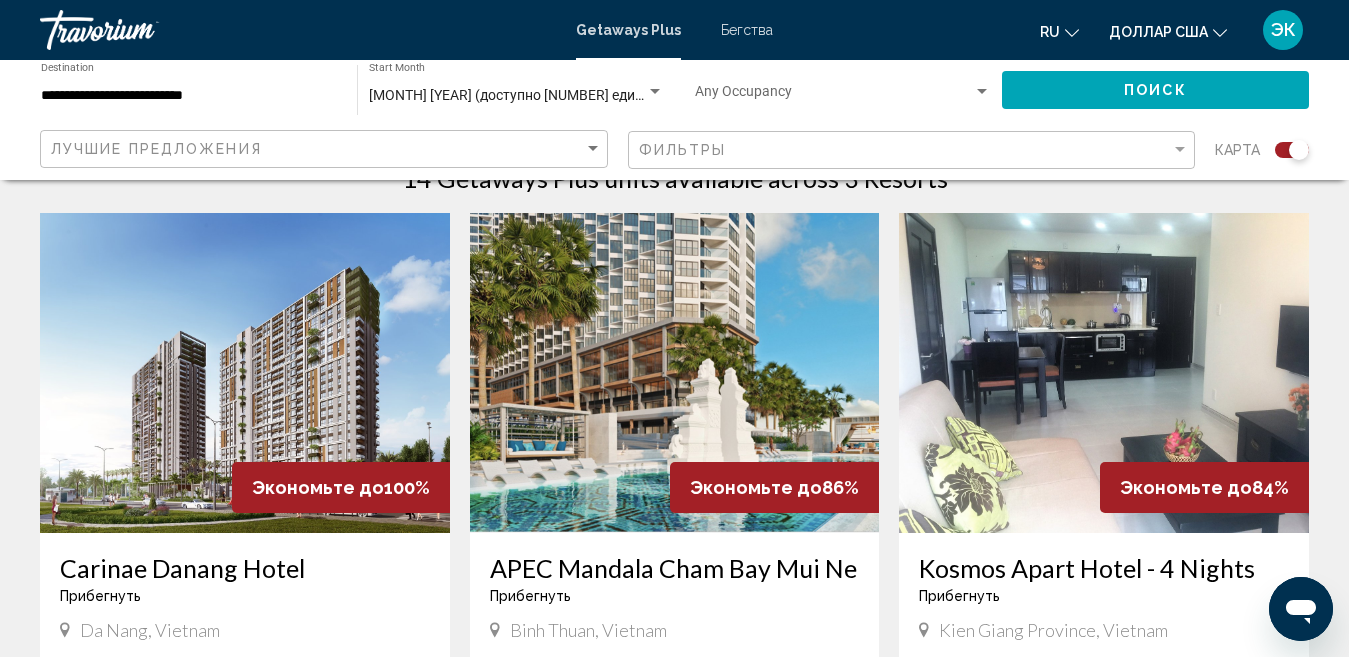 scroll, scrollTop: 1000, scrollLeft: 0, axis: vertical 